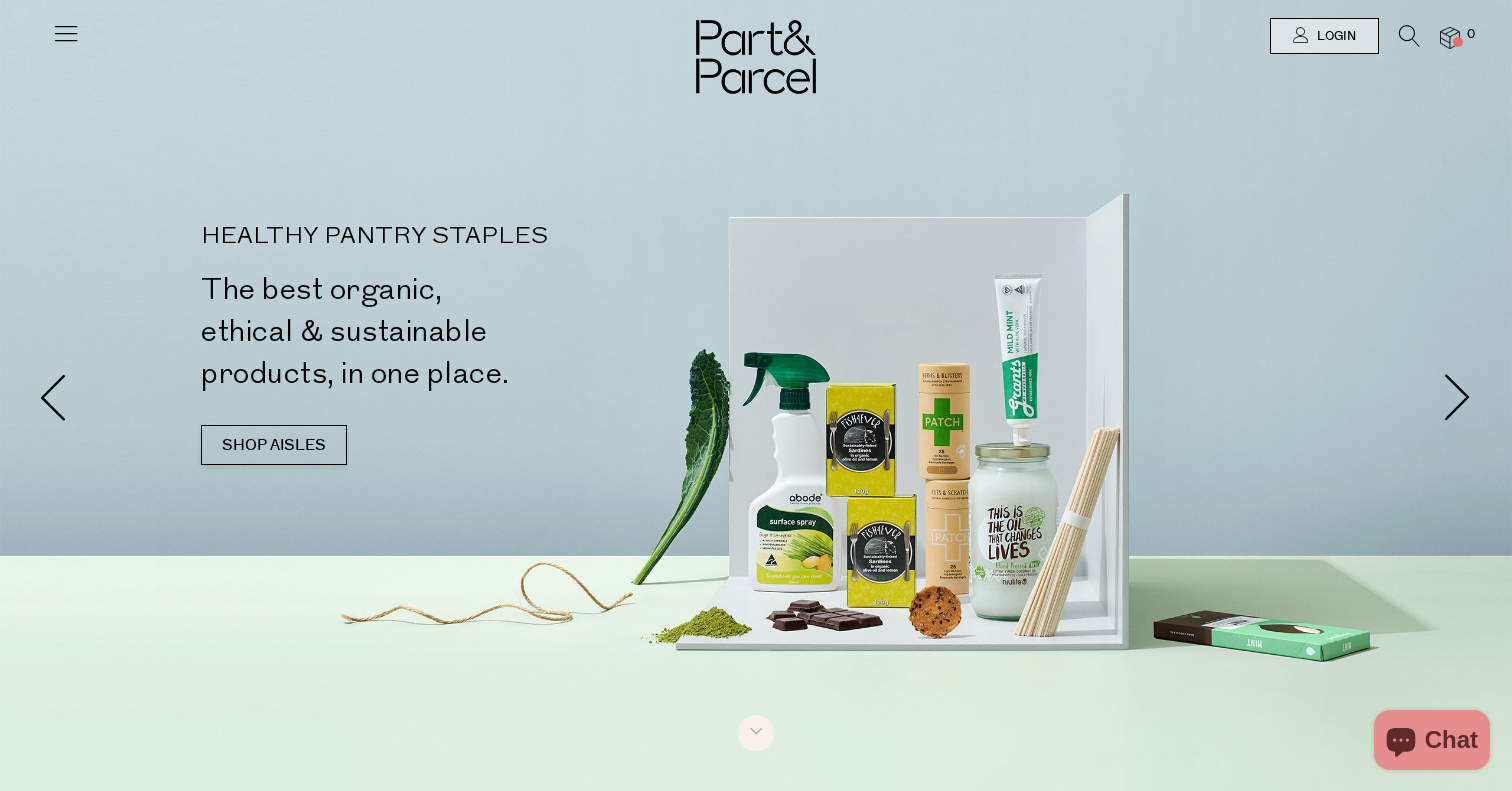 scroll, scrollTop: 0, scrollLeft: 0, axis: both 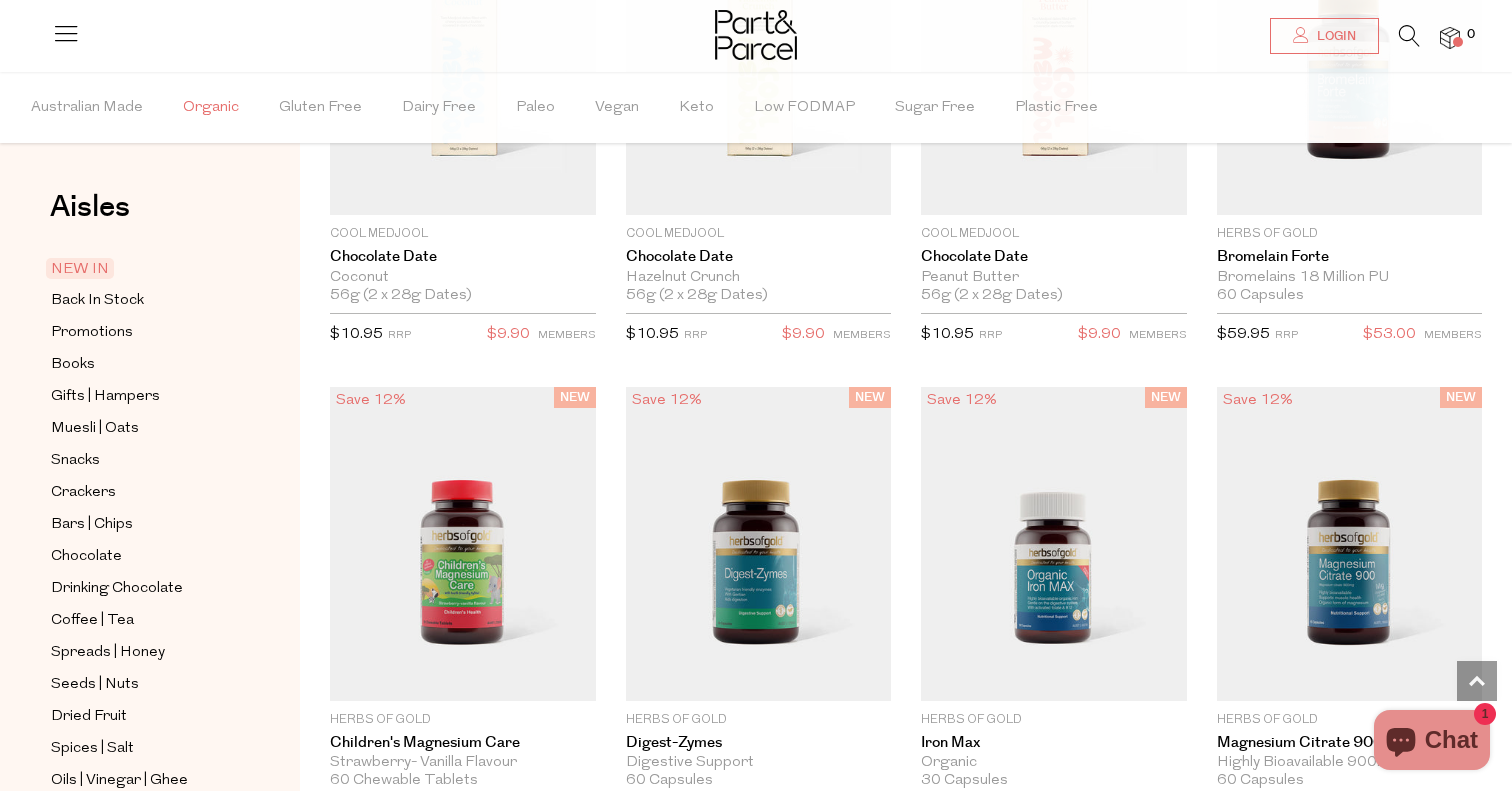 click on "Organic" at bounding box center [211, 108] 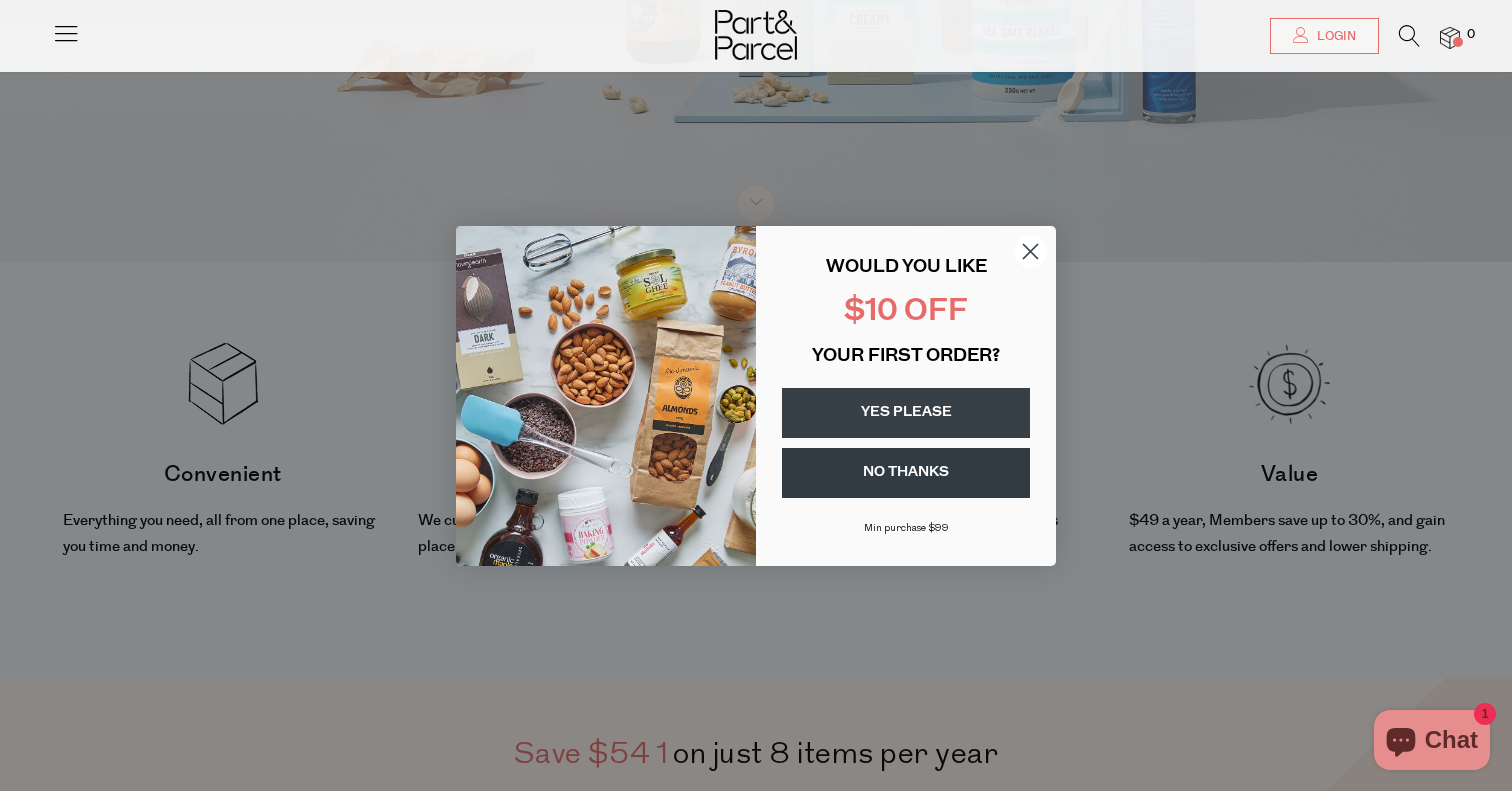 scroll, scrollTop: 1378, scrollLeft: 0, axis: vertical 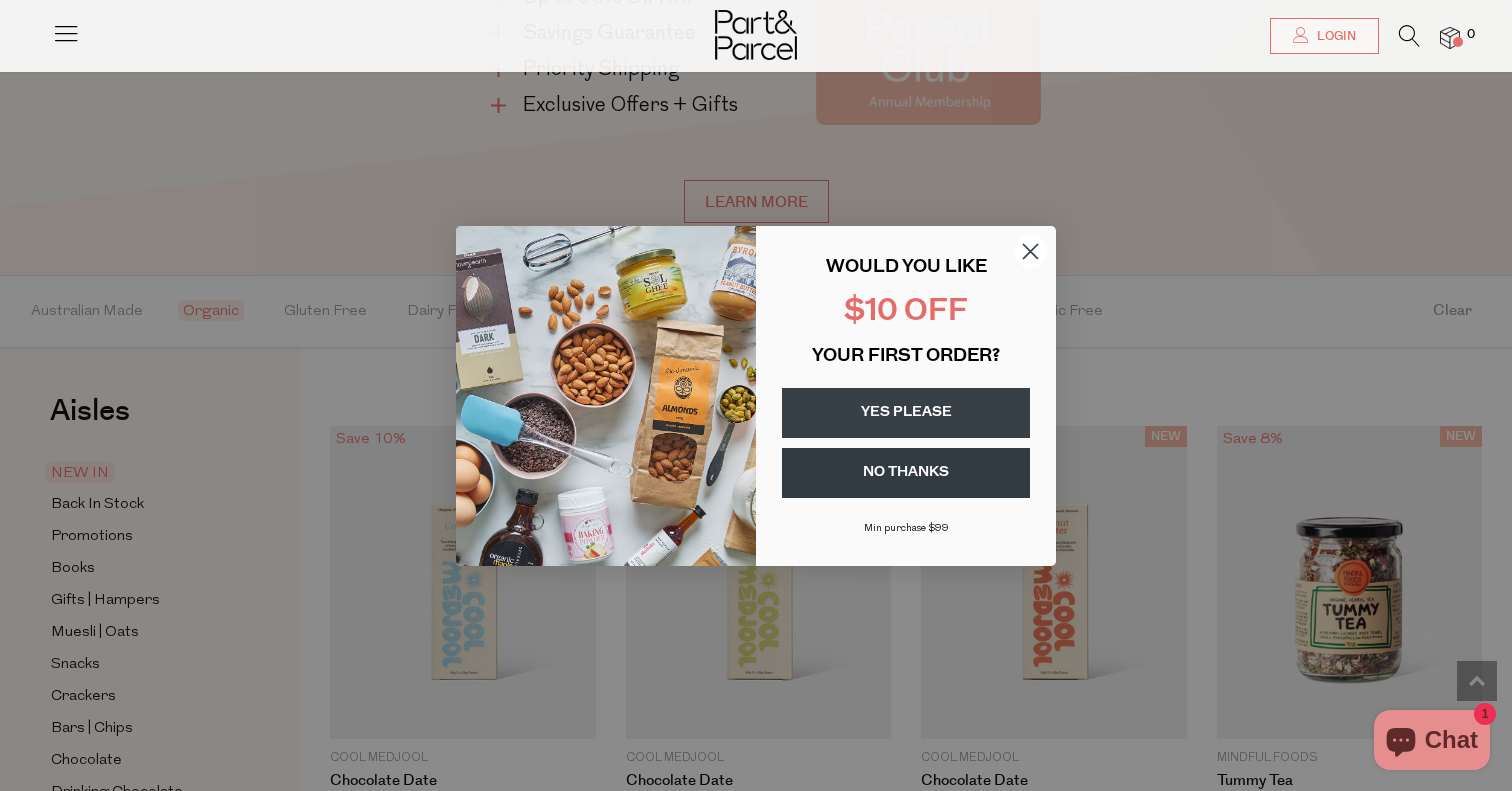click on "YES PLEASE" at bounding box center (906, 413) 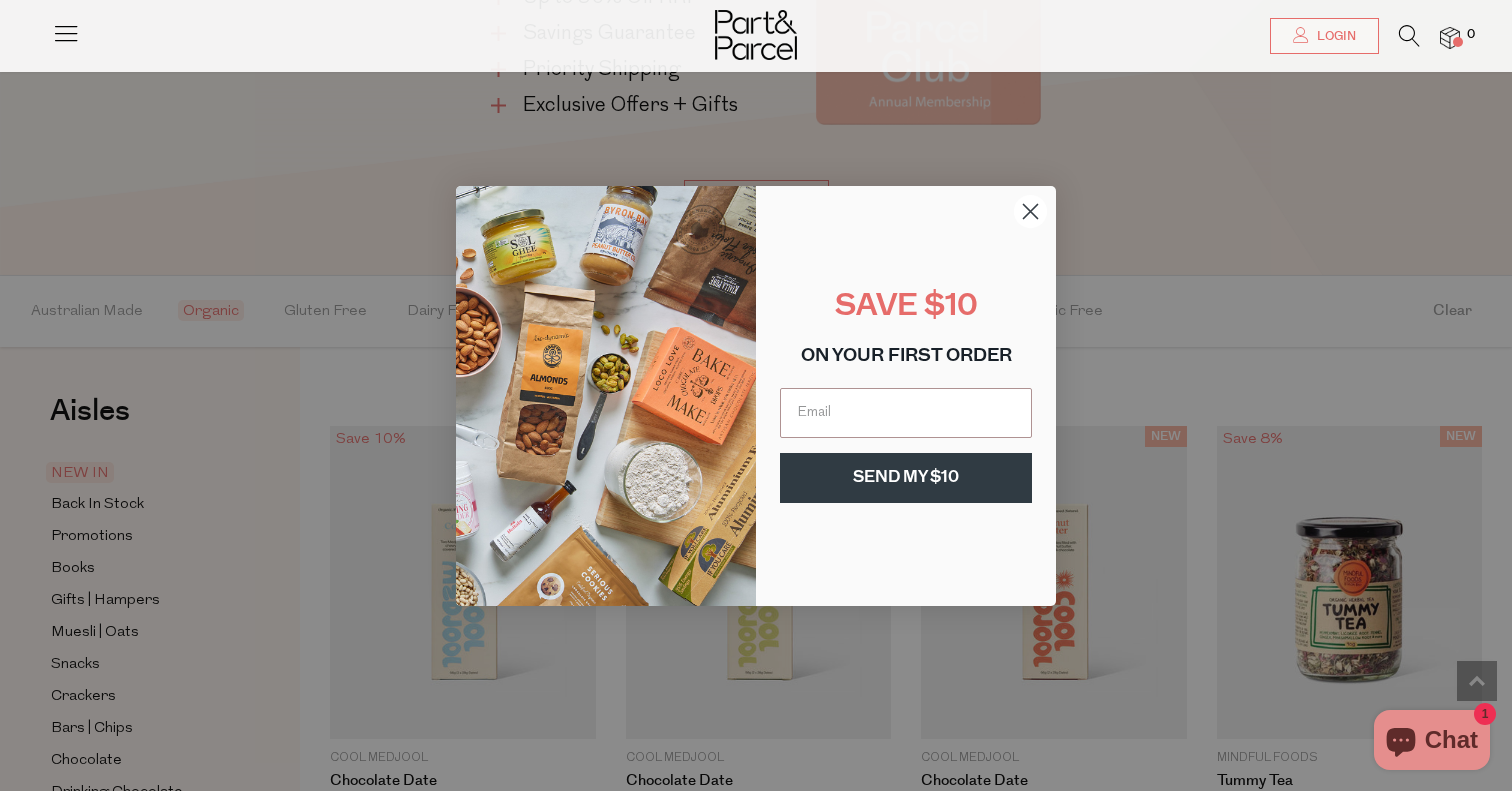click at bounding box center (906, 413) 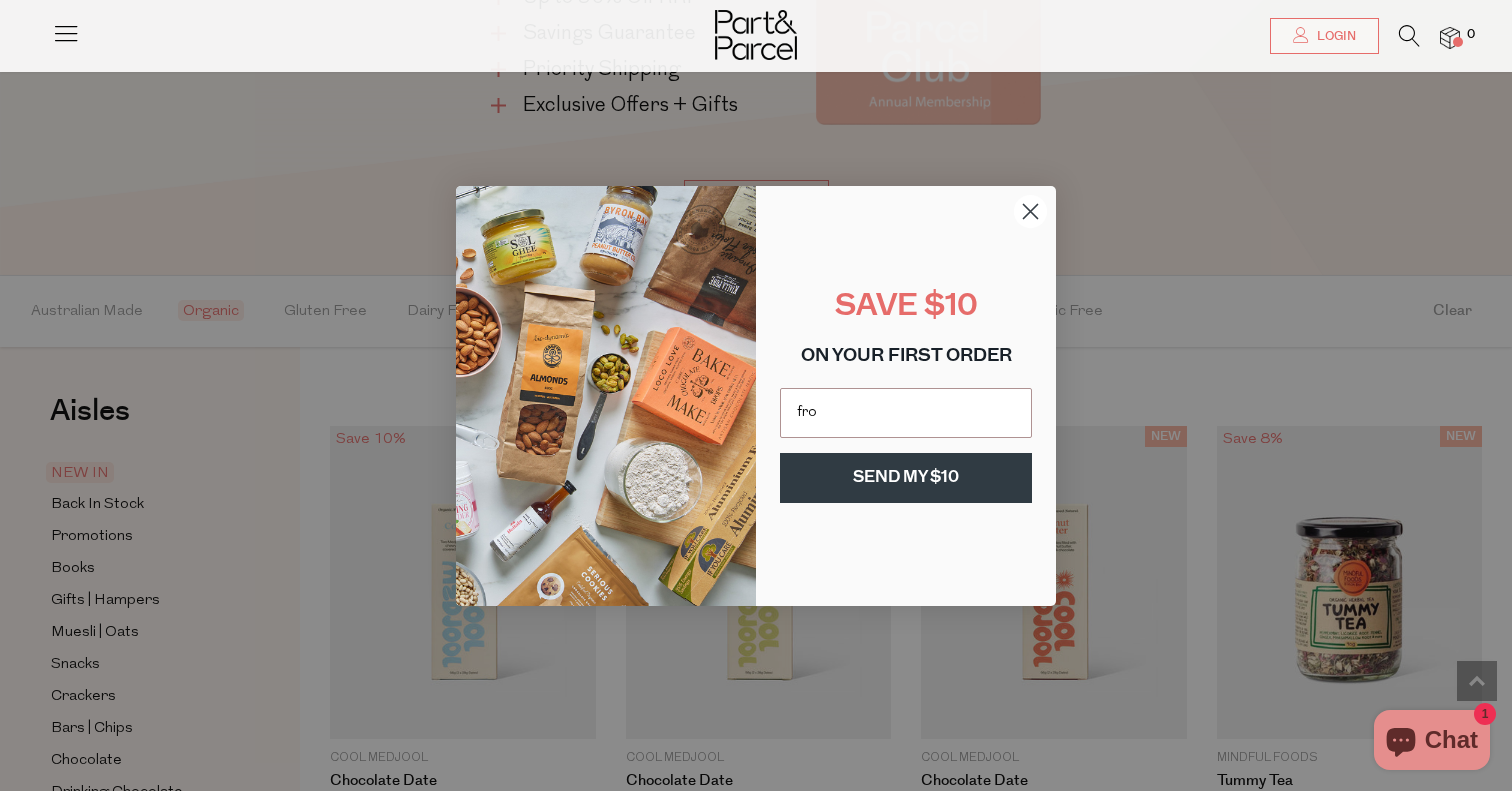 type on "[EMAIL]" 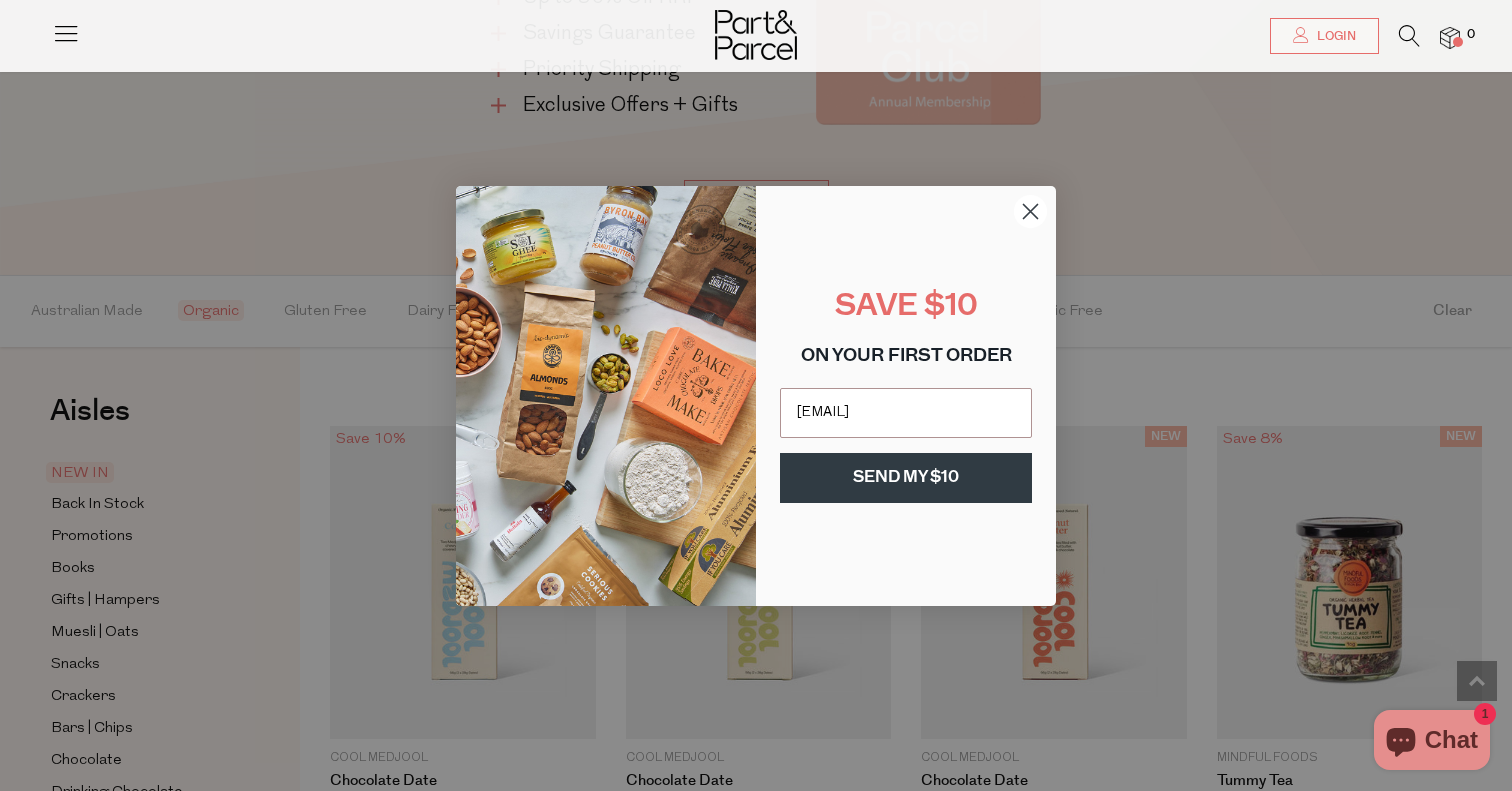 click on "SEND MY $10" at bounding box center (906, 478) 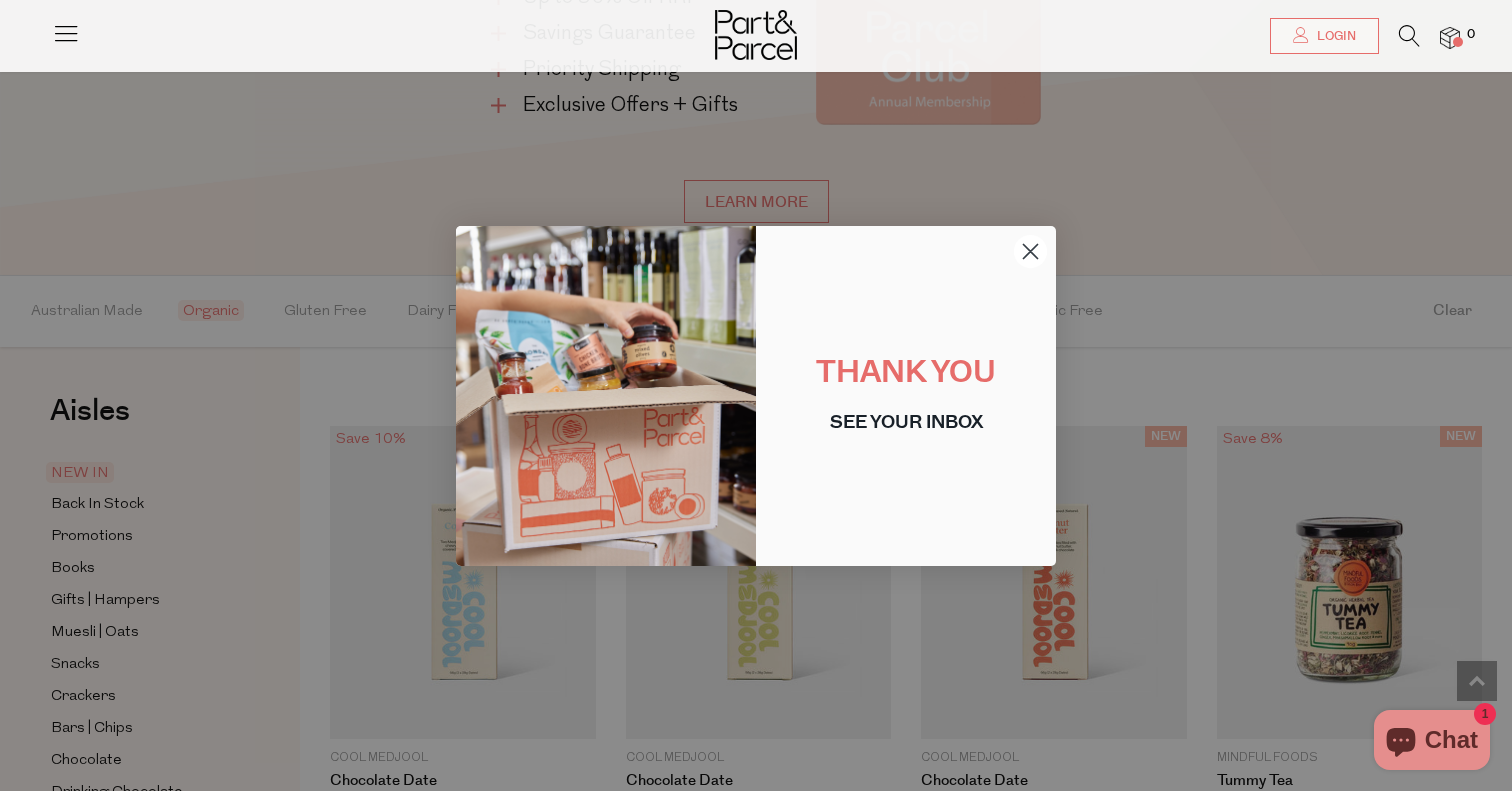 click 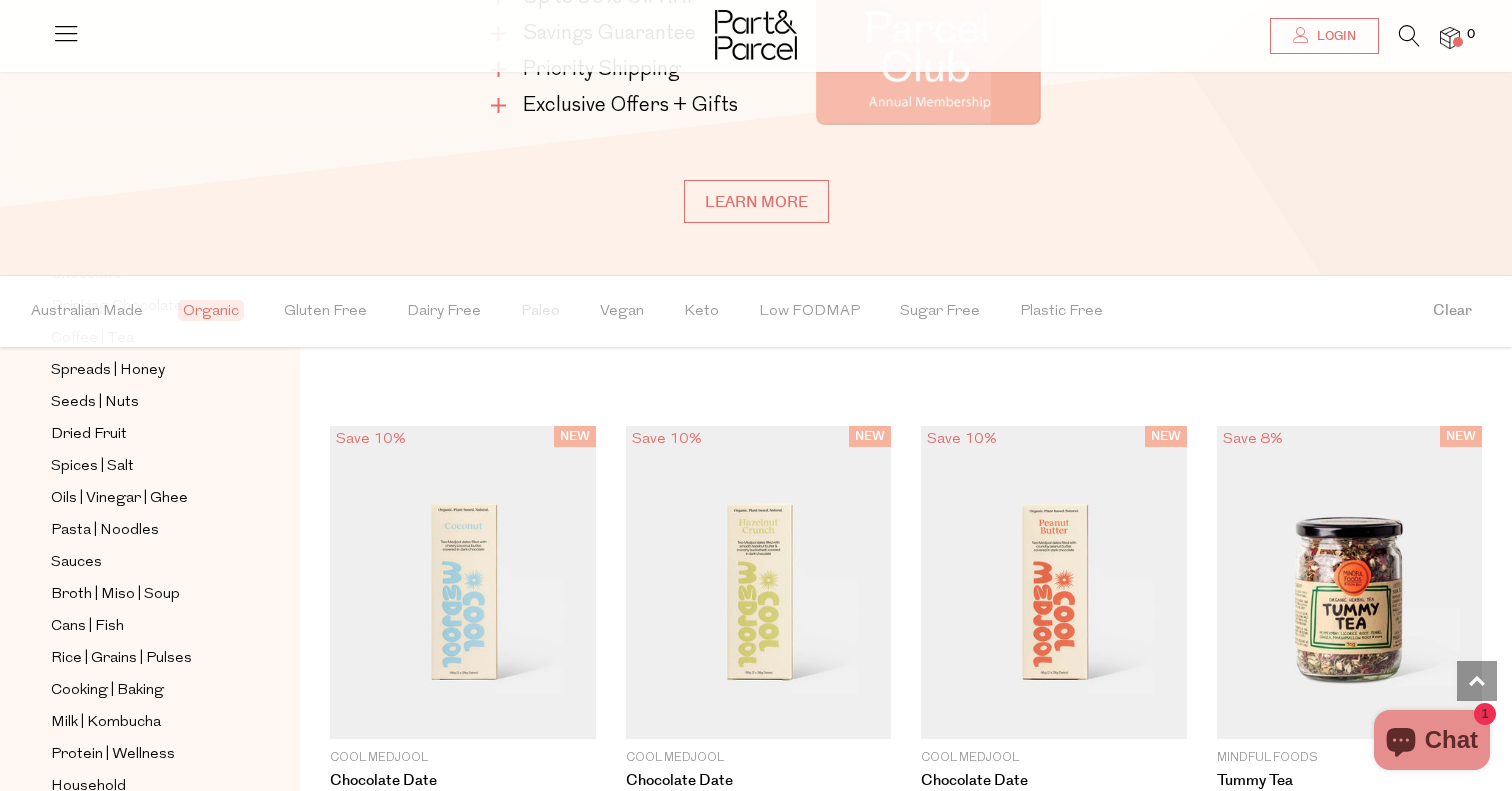 scroll, scrollTop: 537, scrollLeft: 0, axis: vertical 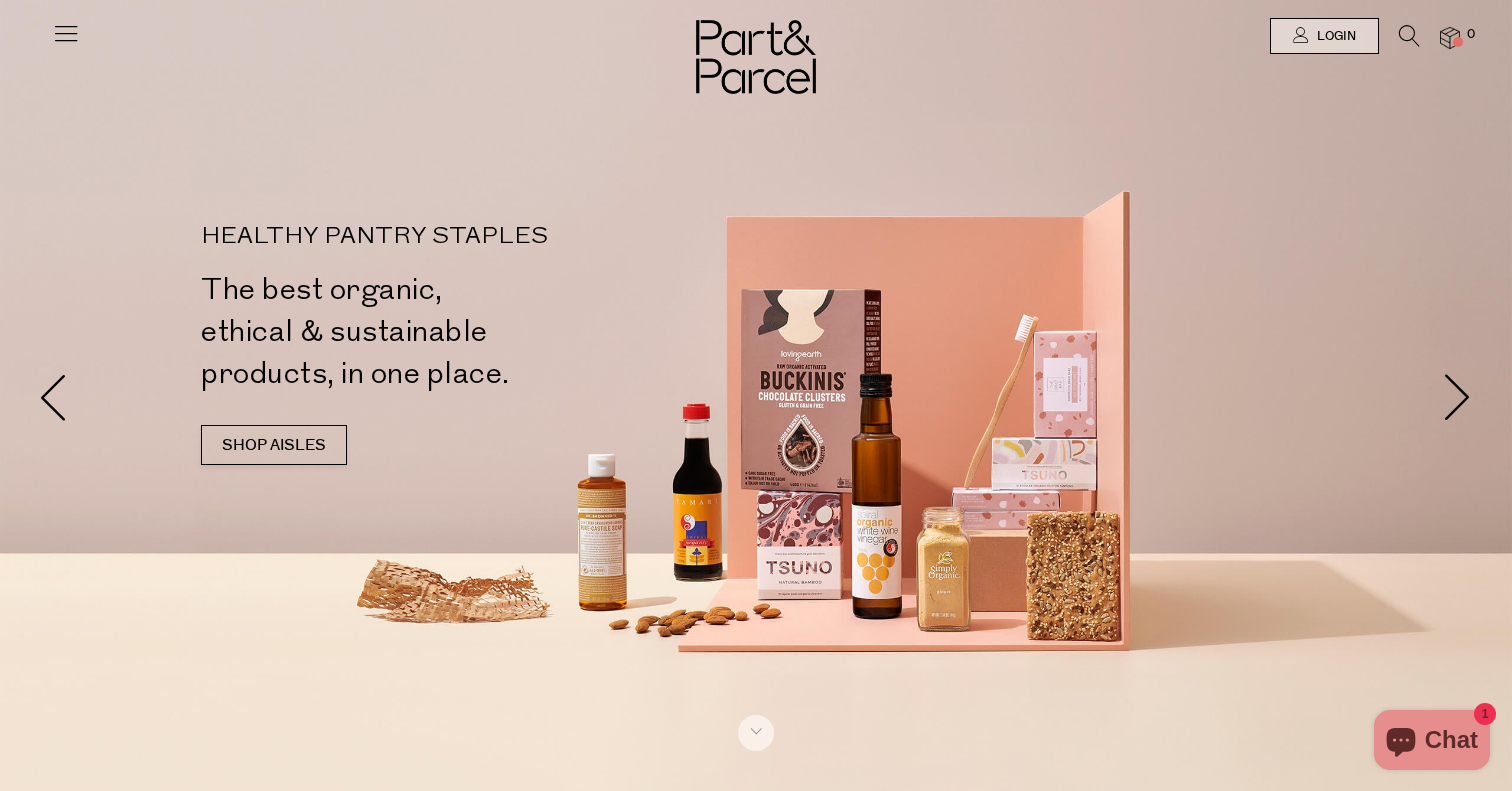 click at bounding box center (66, 33) 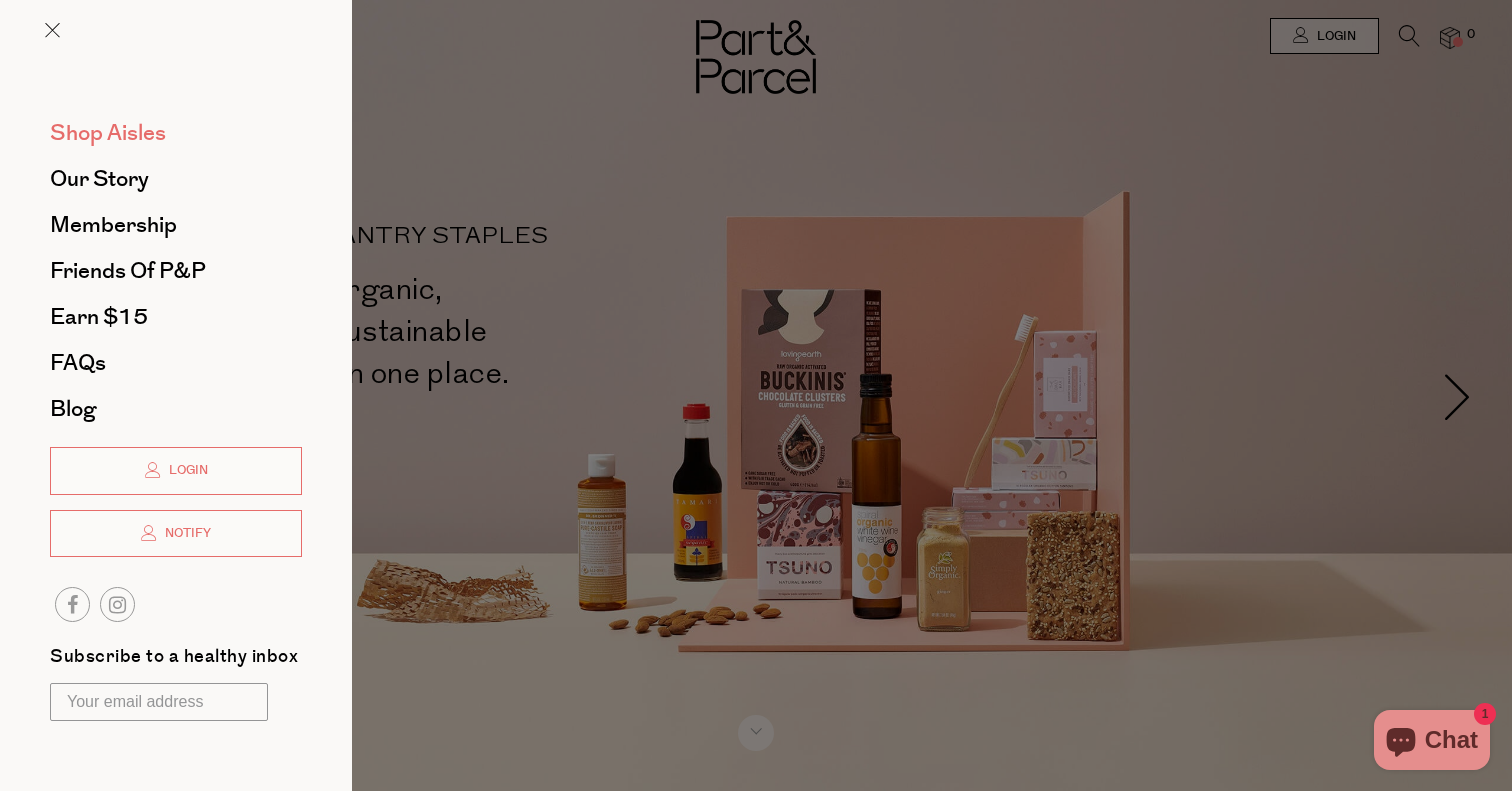 click on "Shop Aisles" at bounding box center (108, 133) 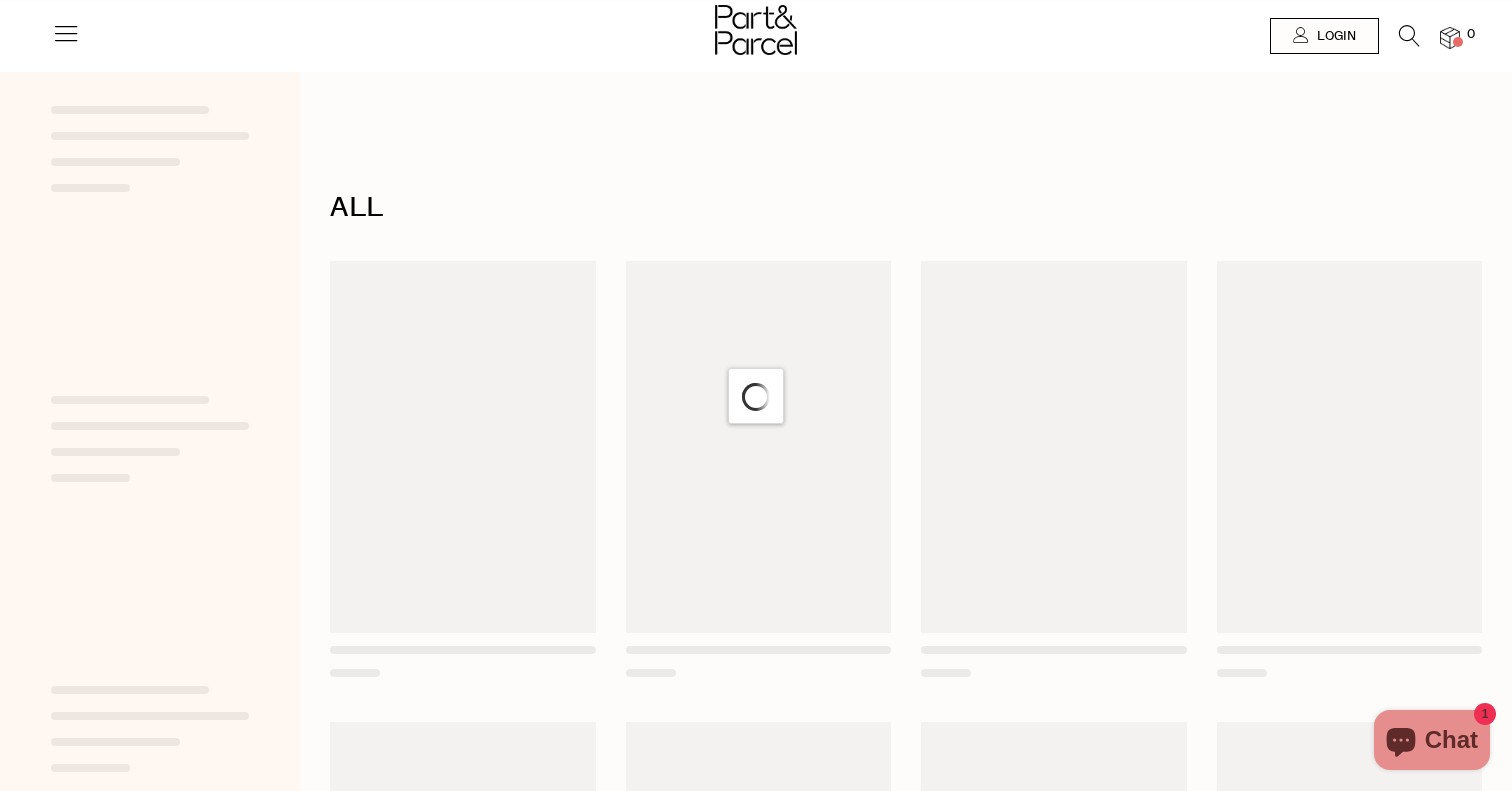 scroll, scrollTop: 0, scrollLeft: 0, axis: both 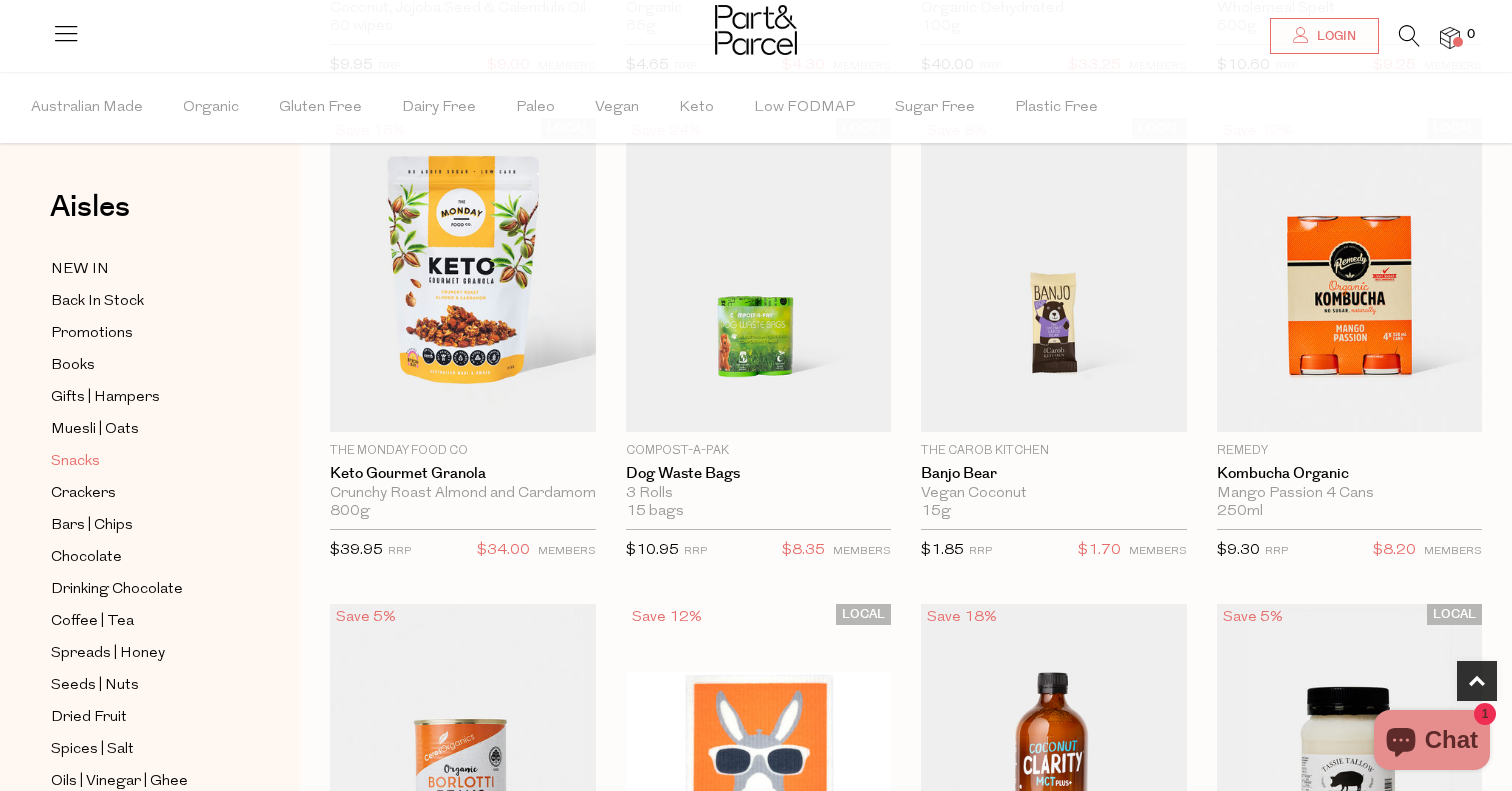 click on "Snacks" at bounding box center [75, 462] 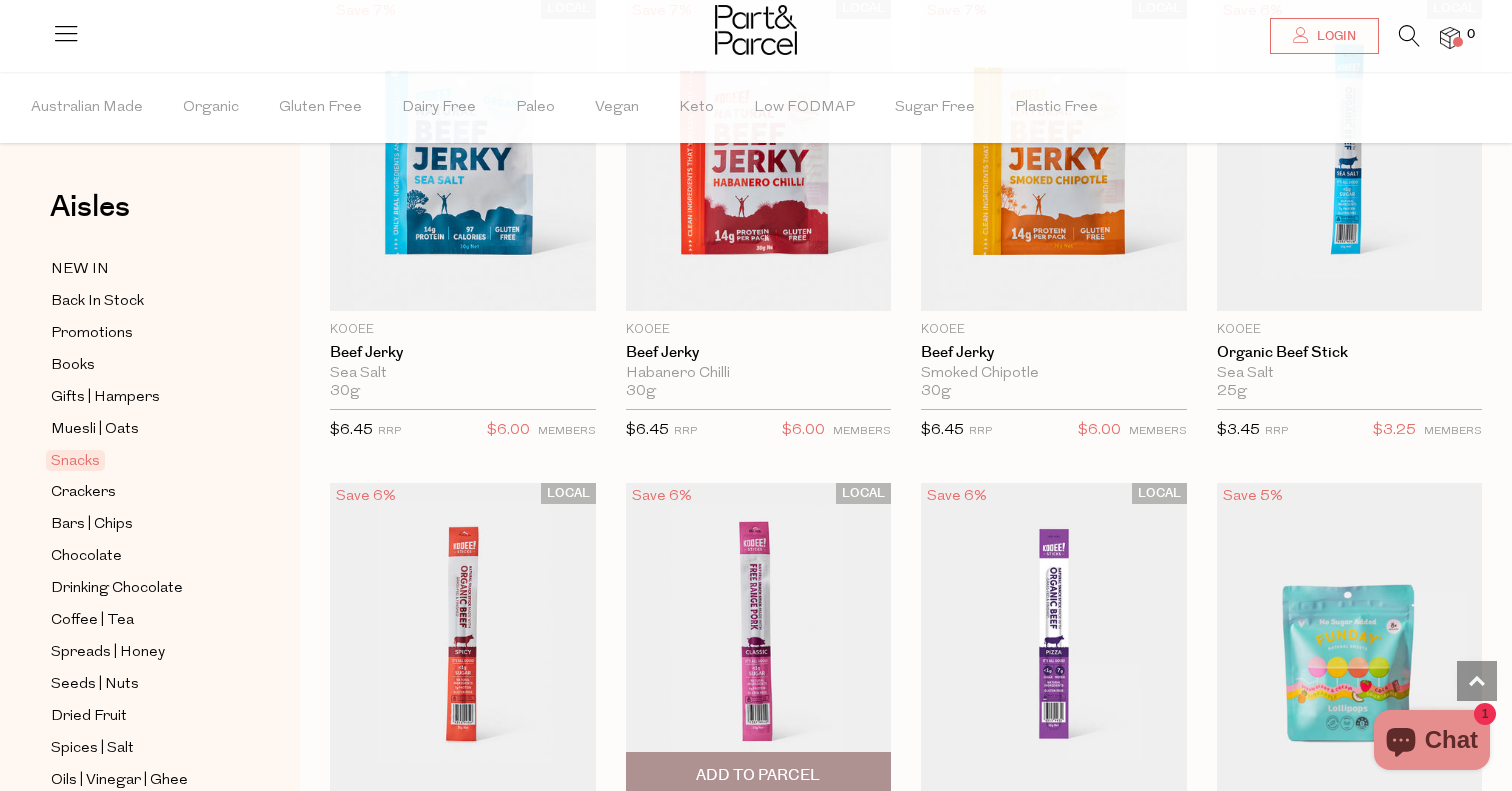 scroll, scrollTop: 650, scrollLeft: 0, axis: vertical 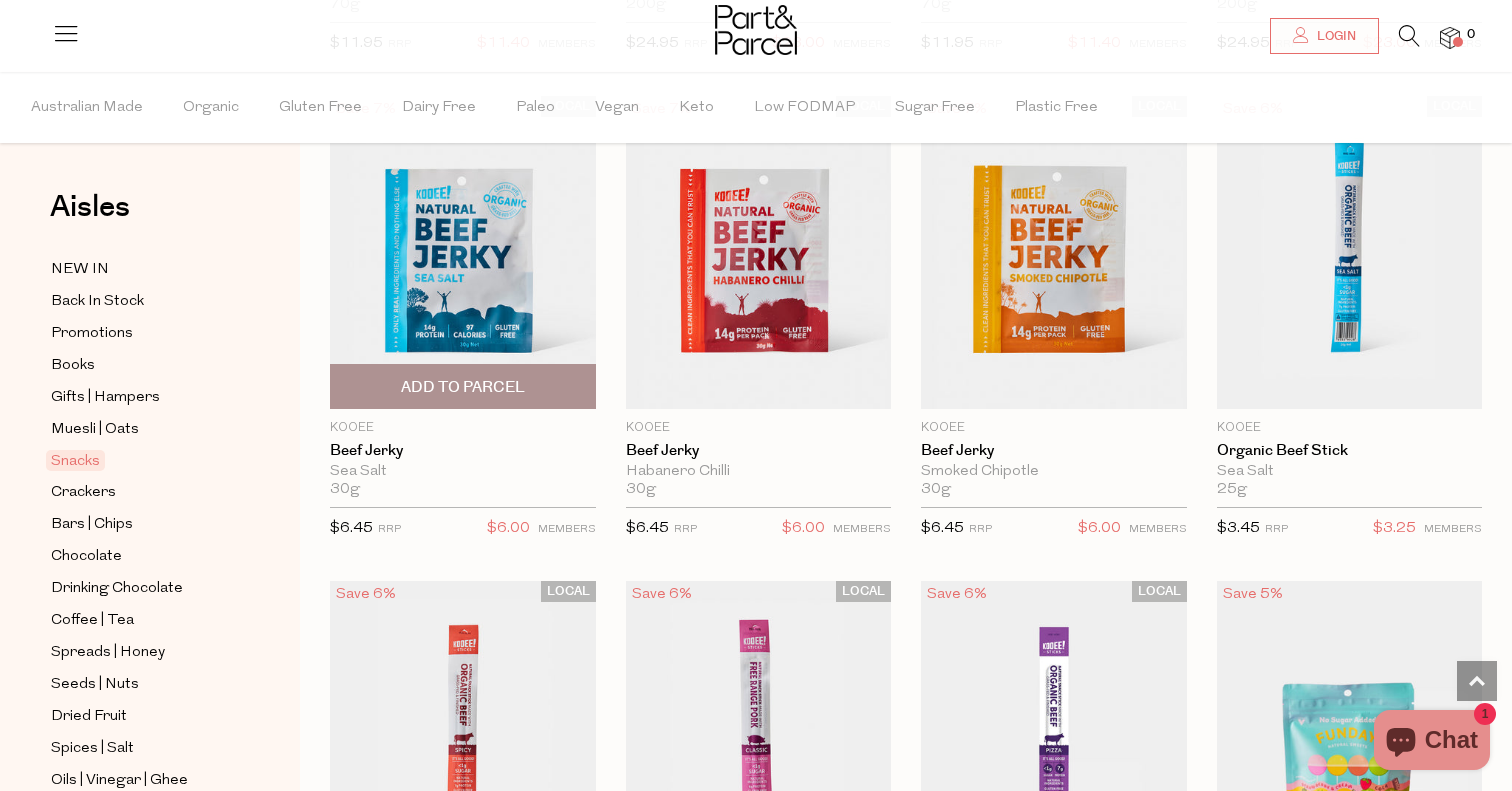 click on "Add To Parcel" at bounding box center (463, 387) 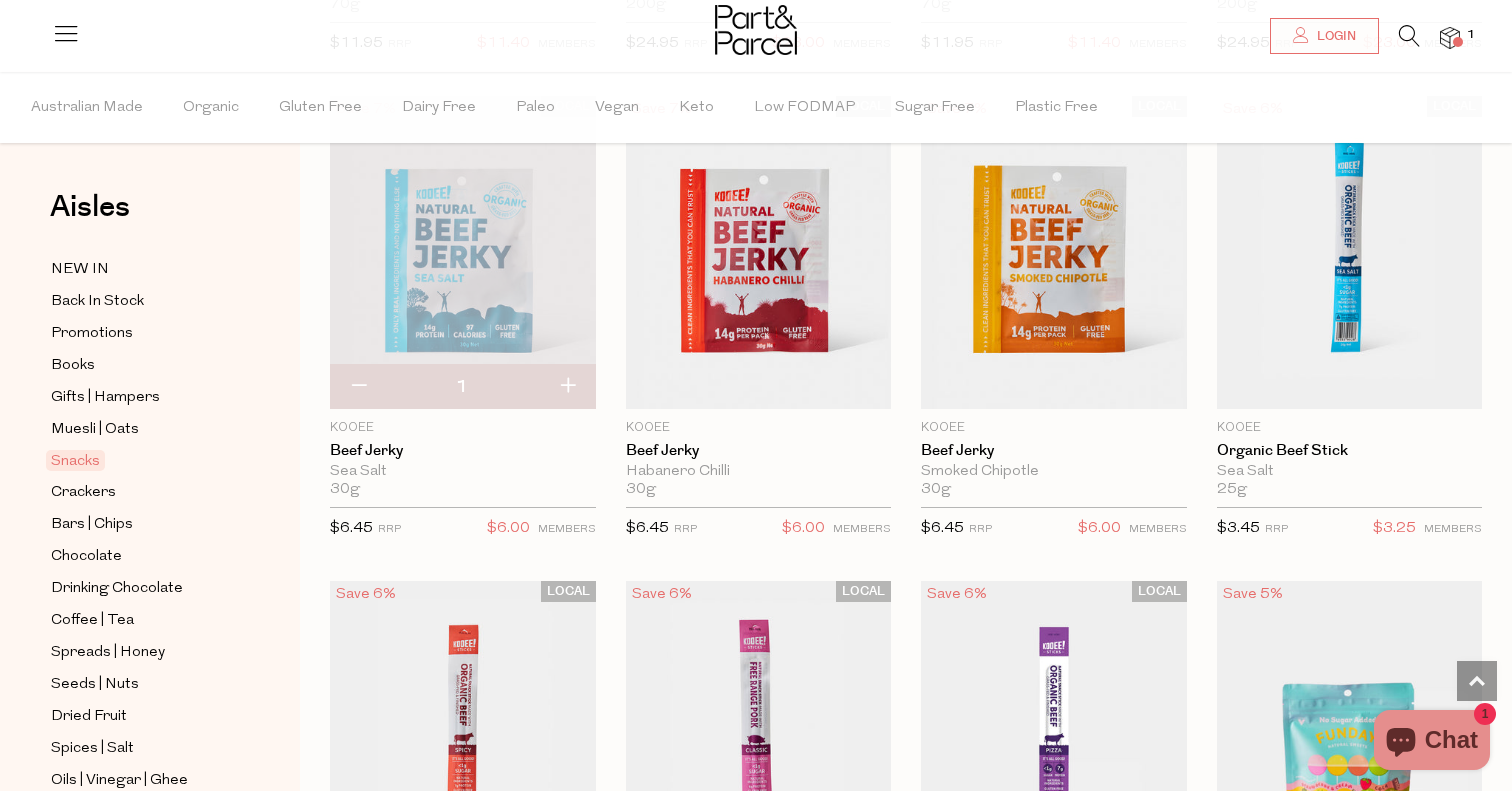 click at bounding box center [567, 387] 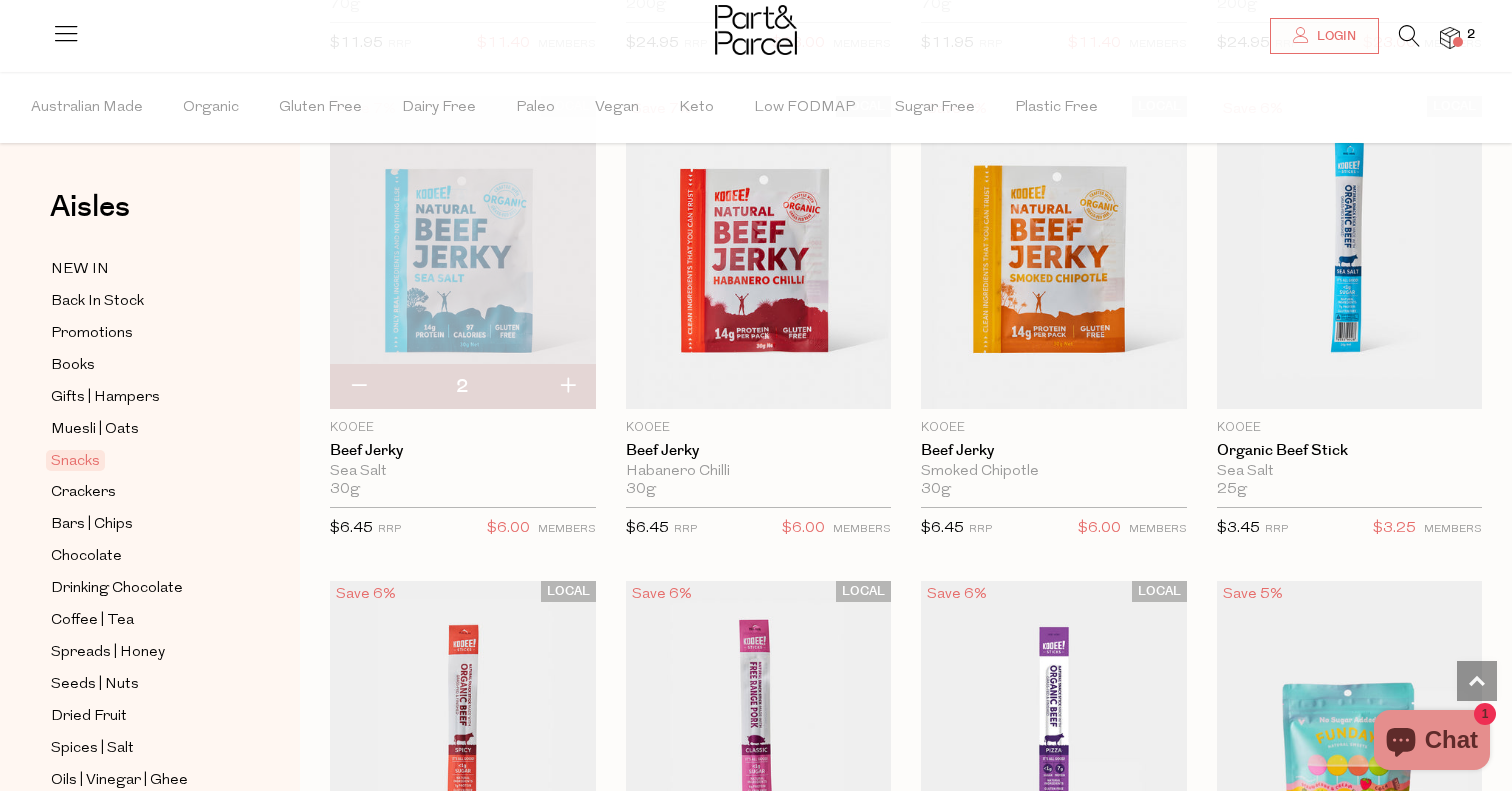 click at bounding box center [567, 387] 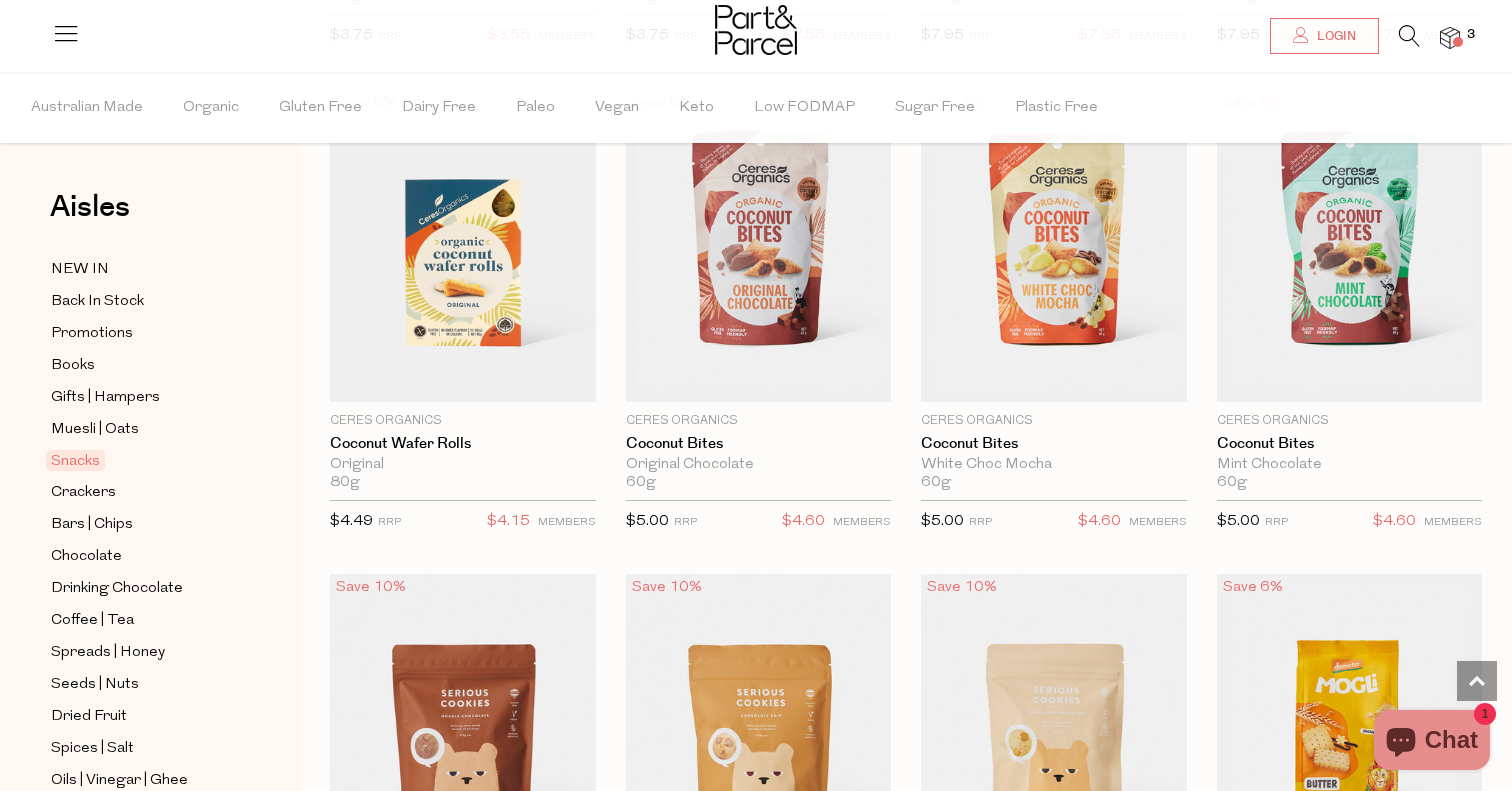 scroll, scrollTop: 3531, scrollLeft: 0, axis: vertical 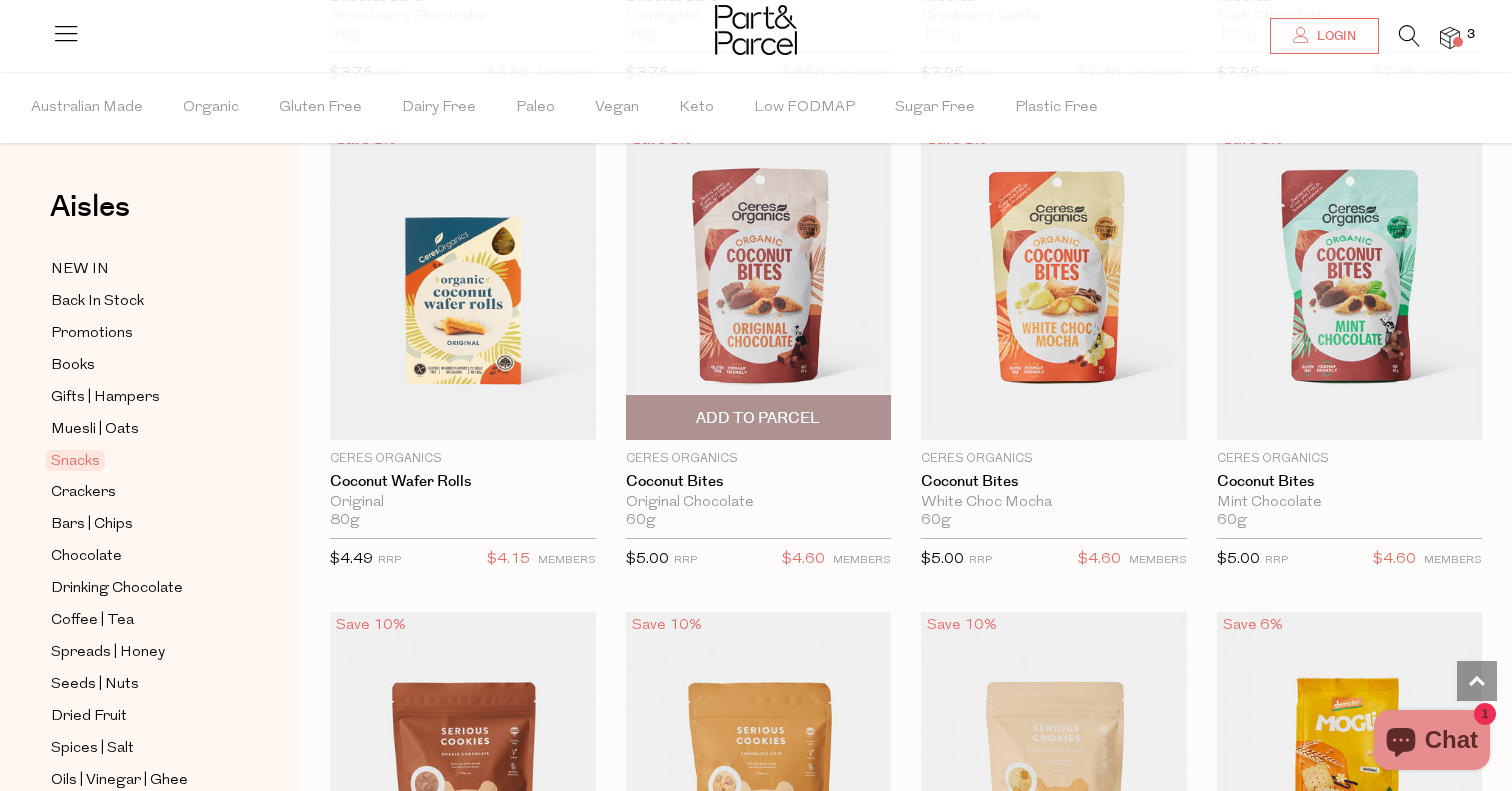 click on "Add To Parcel" at bounding box center (759, 417) 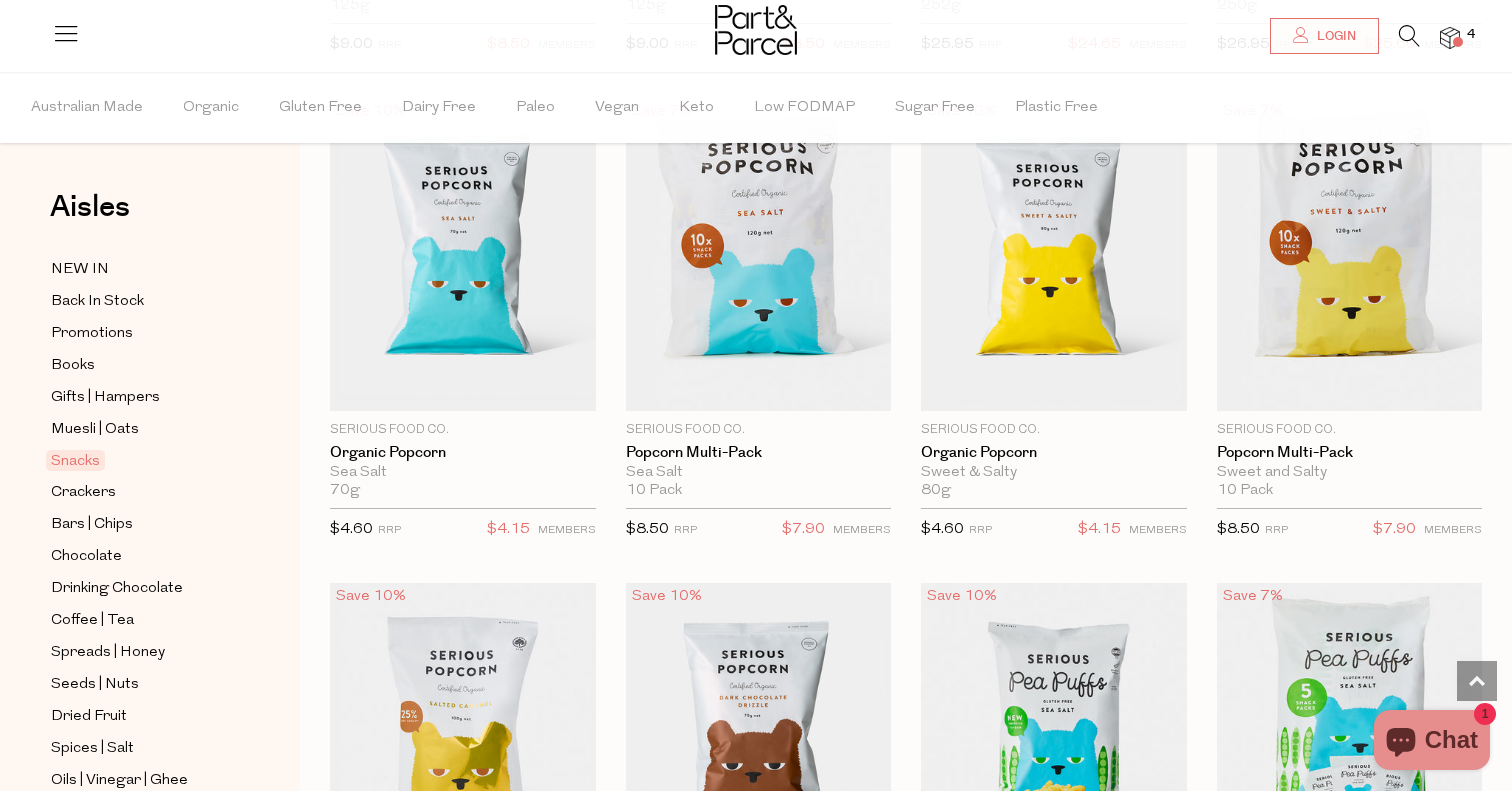 scroll, scrollTop: 4846, scrollLeft: 0, axis: vertical 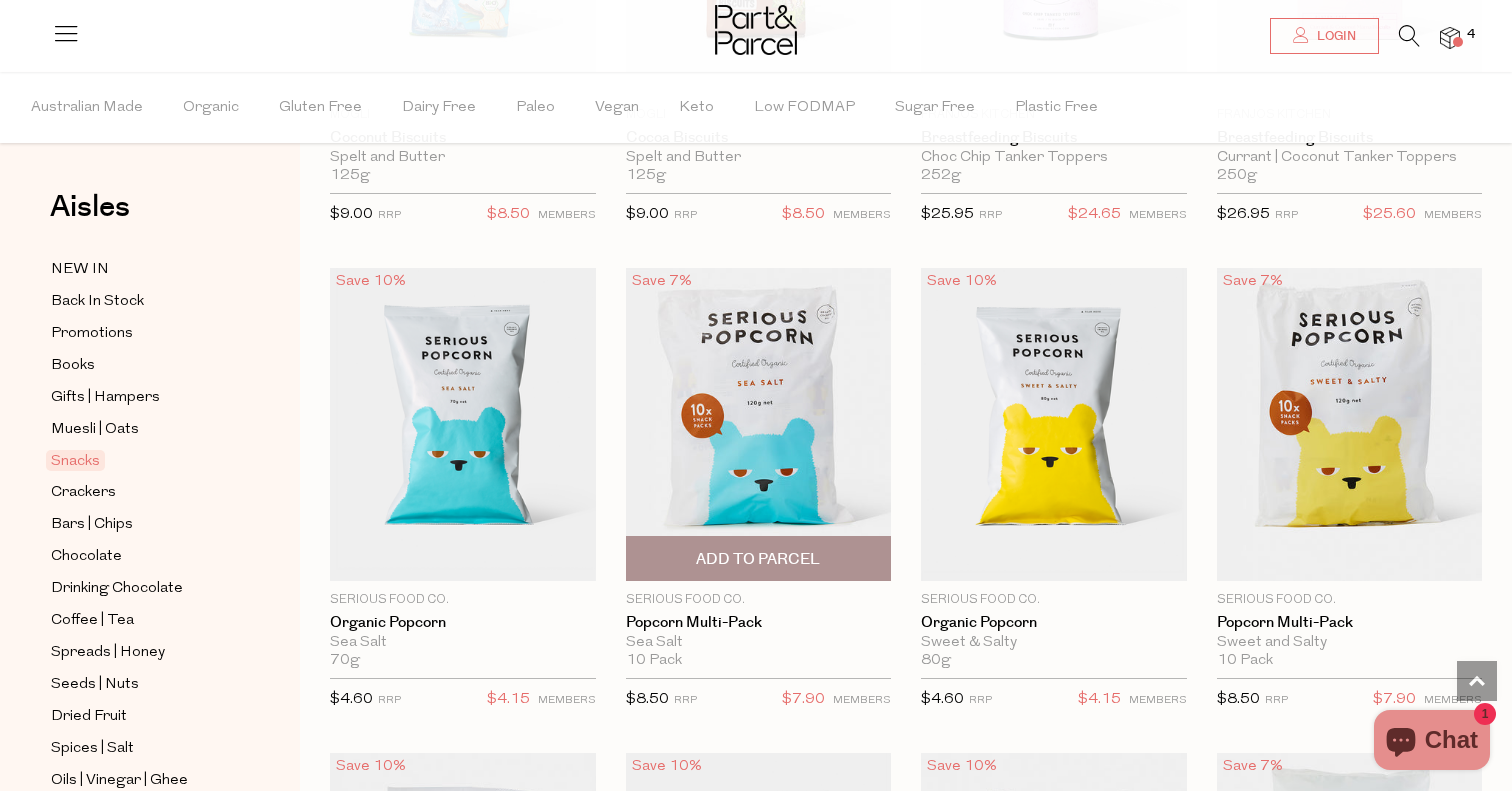 click on "Add To Parcel" at bounding box center (759, 558) 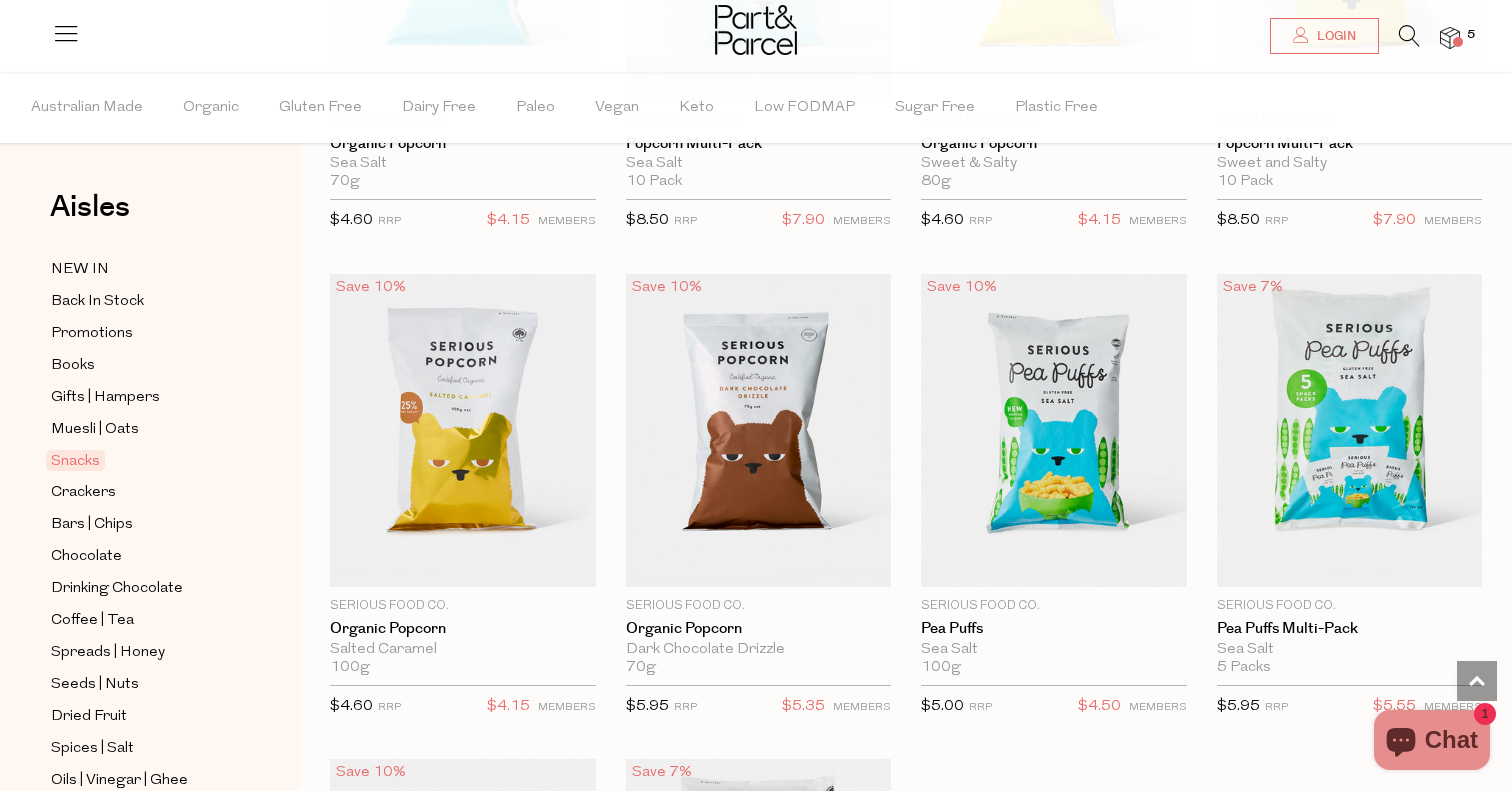 scroll, scrollTop: 5417, scrollLeft: 0, axis: vertical 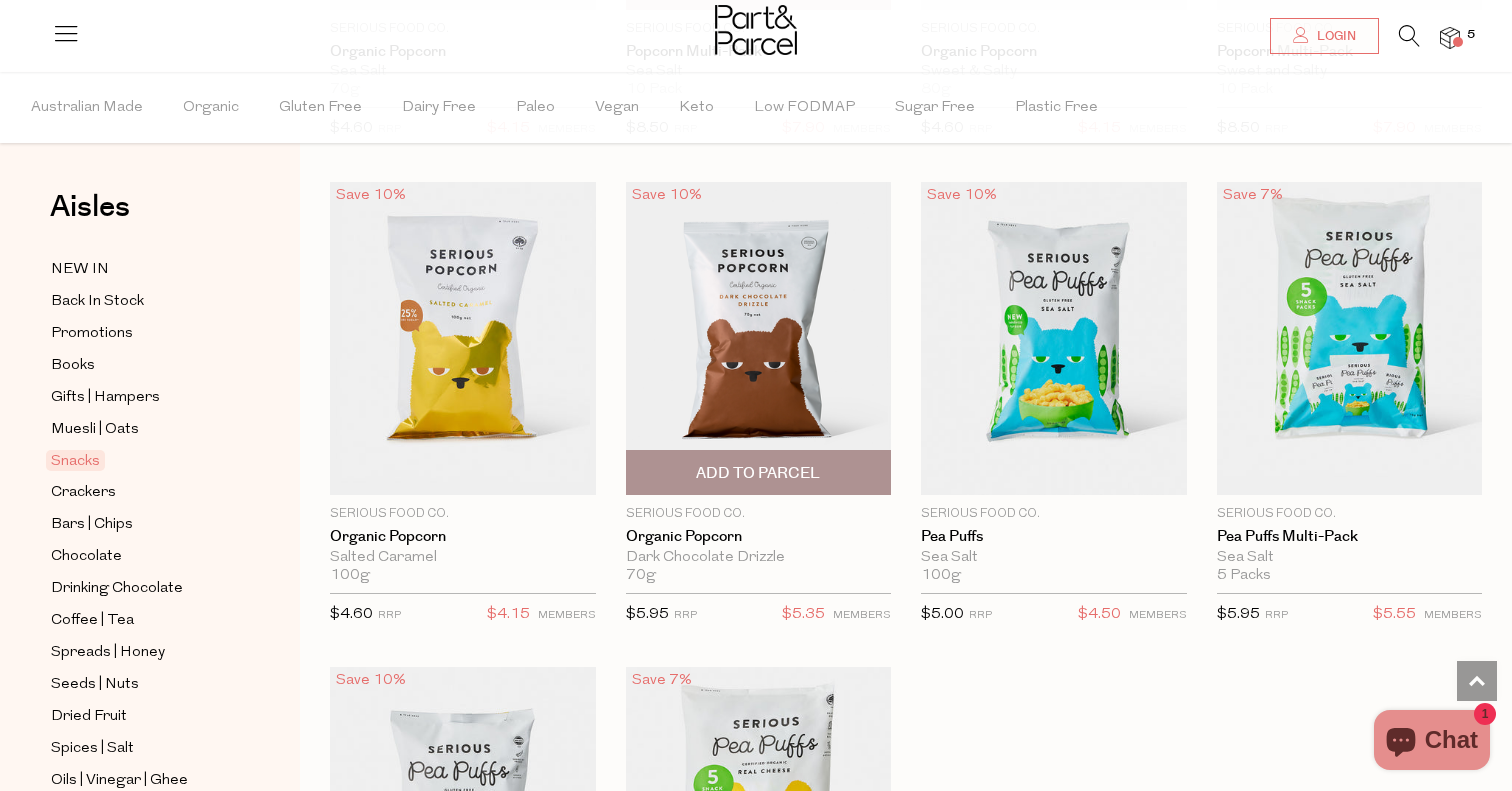 click on "Add To Parcel" at bounding box center (758, 473) 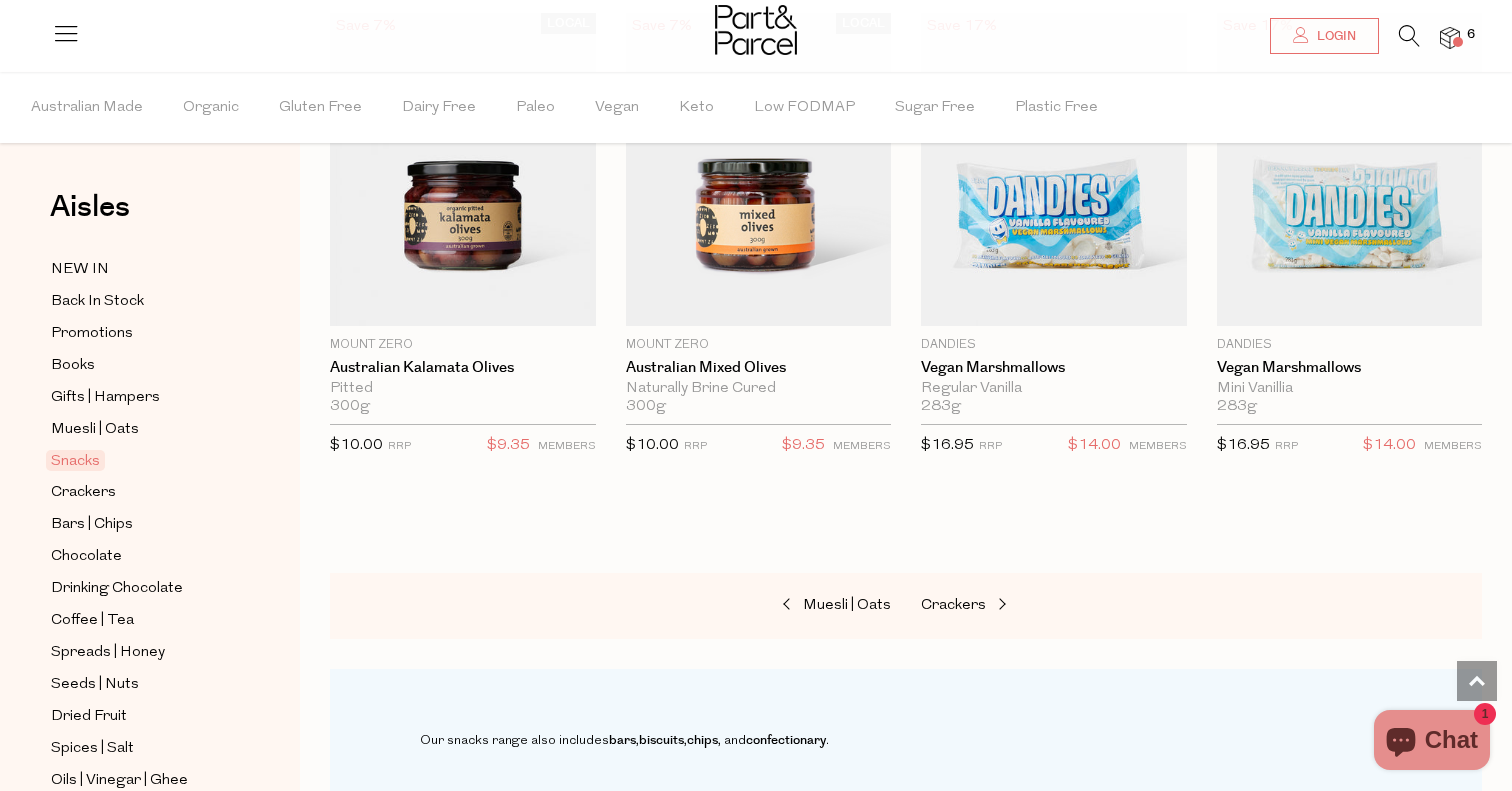 scroll, scrollTop: 8016, scrollLeft: 0, axis: vertical 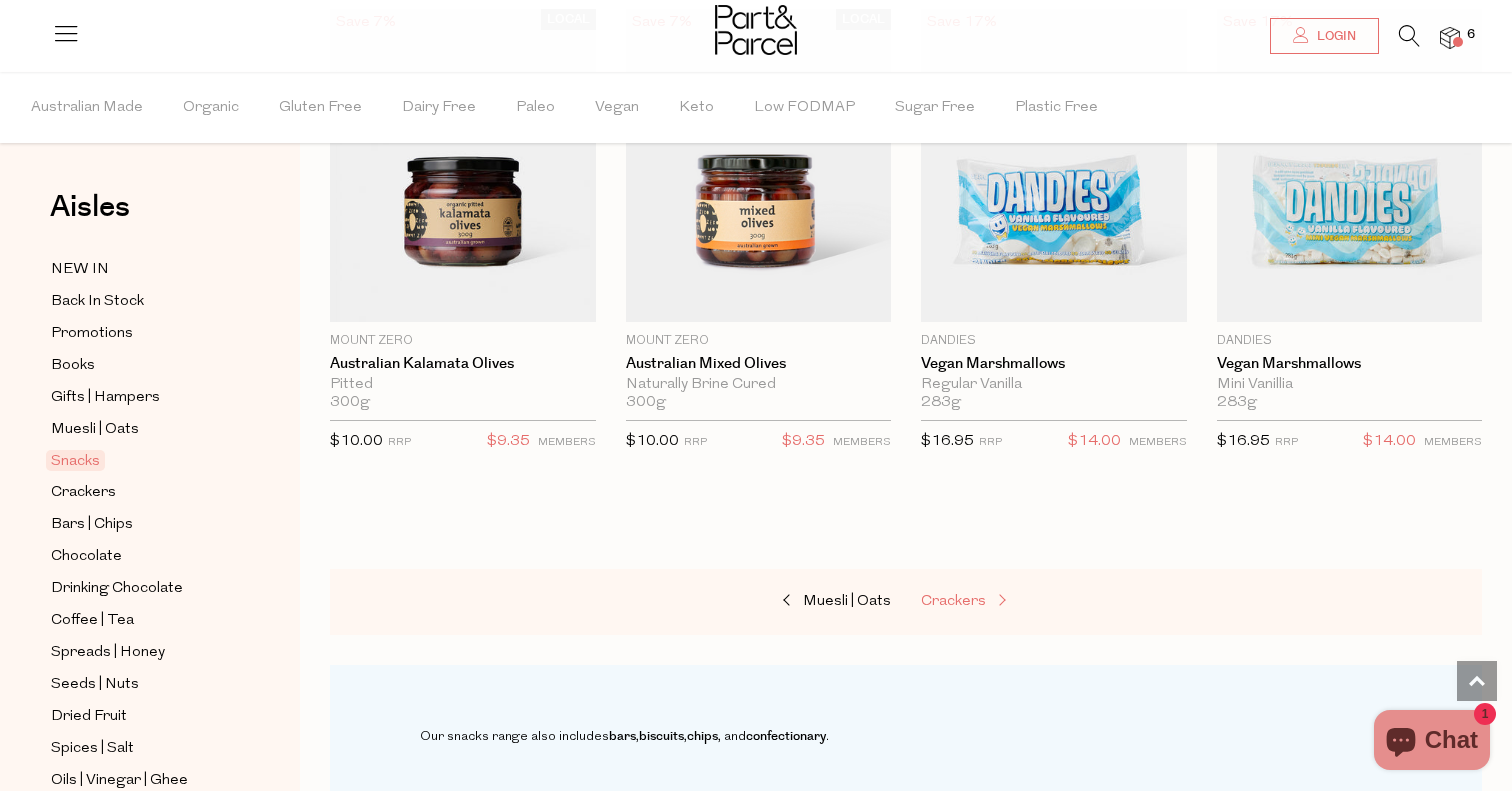 click on "Crackers" at bounding box center (1021, 602) 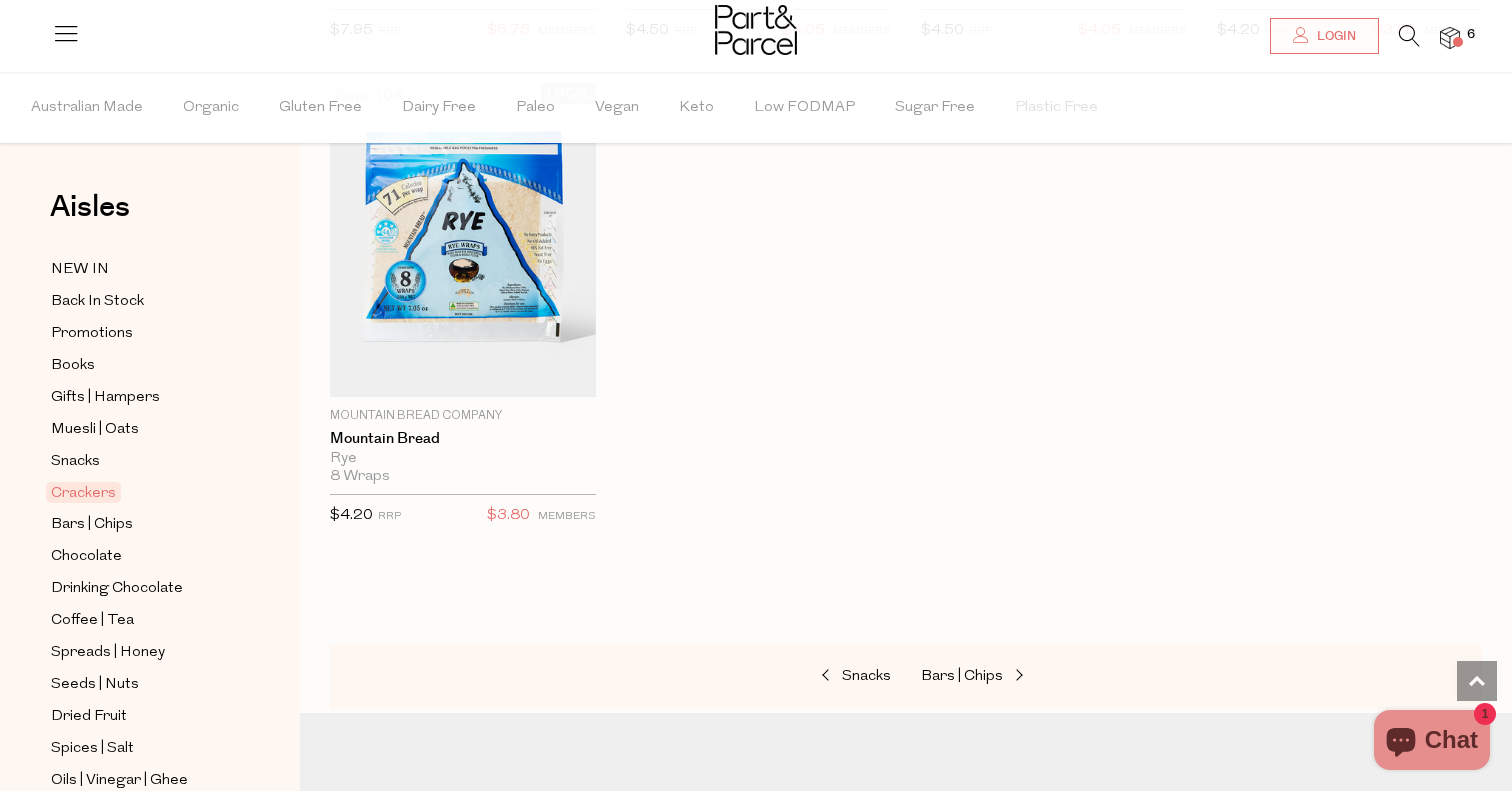 scroll, scrollTop: 4788, scrollLeft: 0, axis: vertical 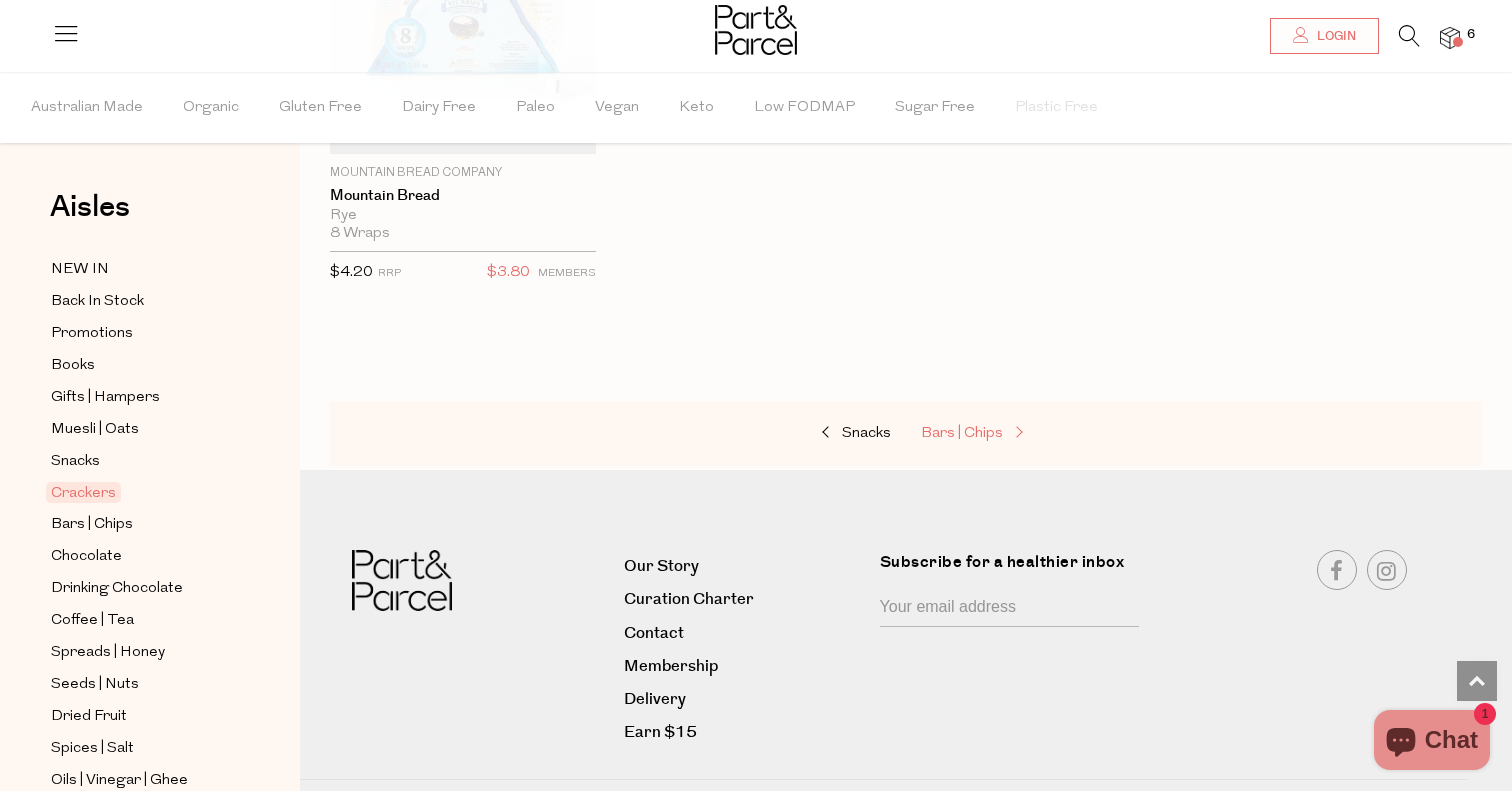 click on "Bars | Chips" at bounding box center [962, 433] 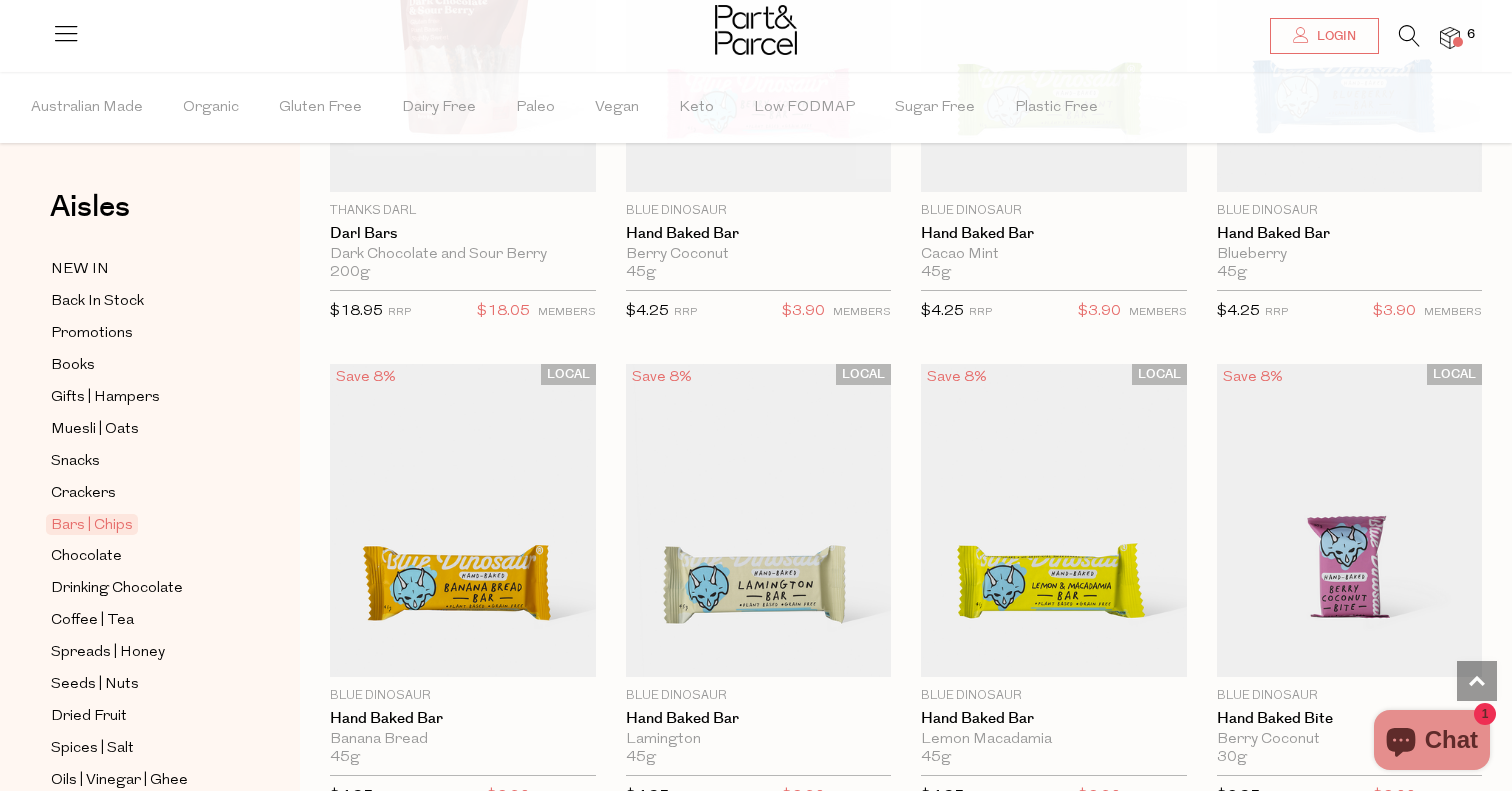 scroll, scrollTop: 3778, scrollLeft: 0, axis: vertical 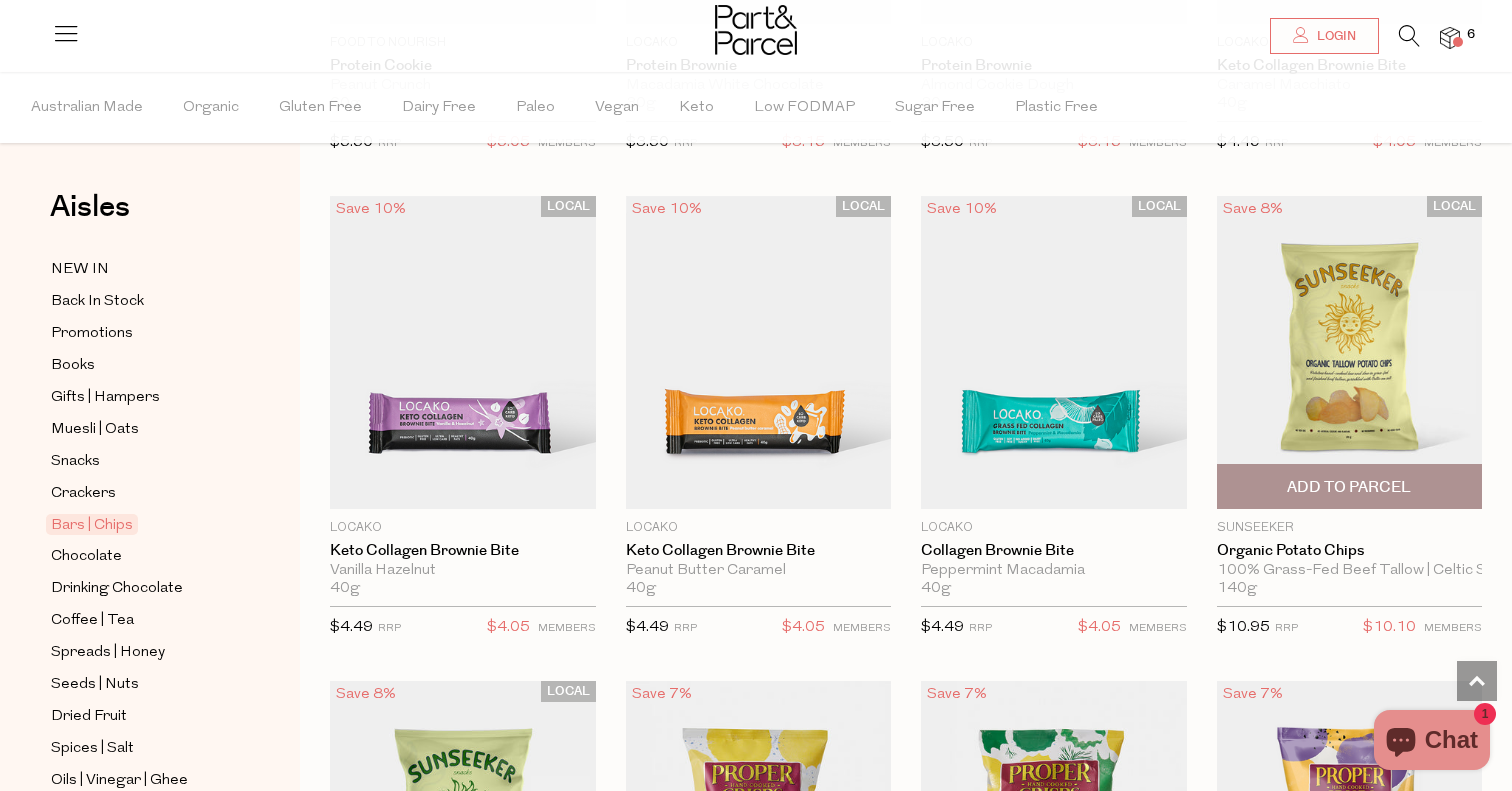 click on "Add To Parcel" at bounding box center [1349, 487] 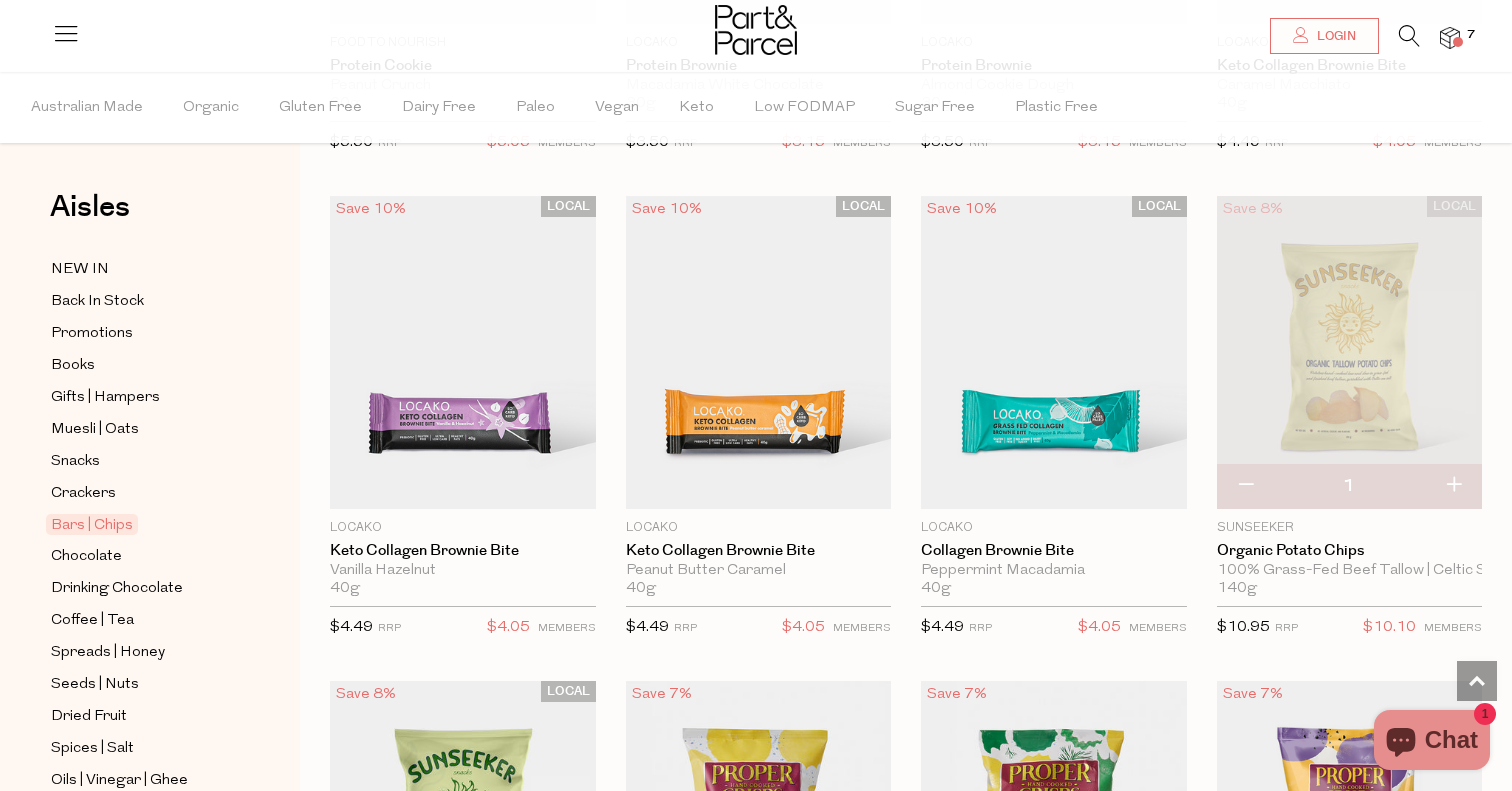 click at bounding box center (1453, 486) 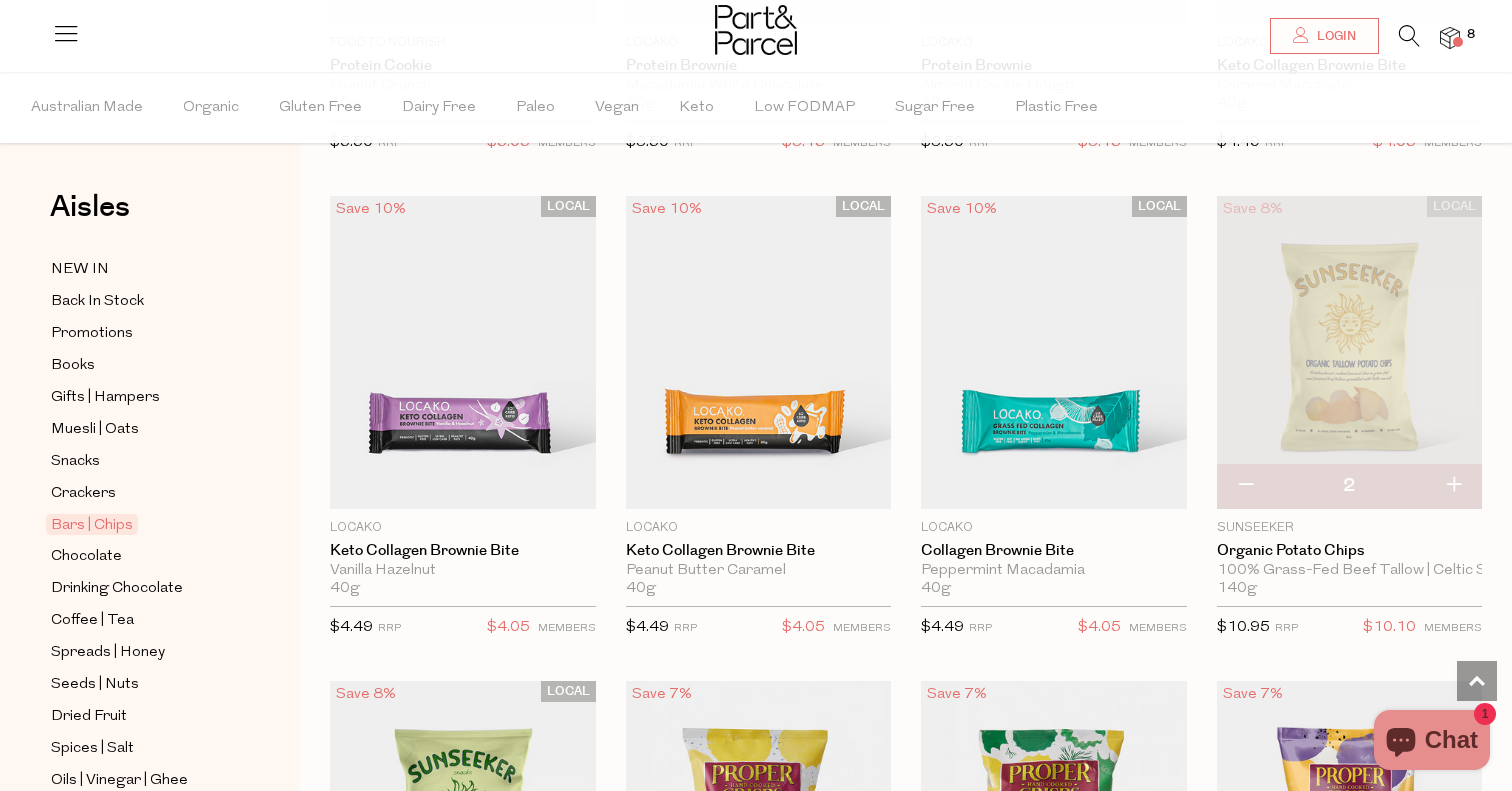 click at bounding box center (1453, 486) 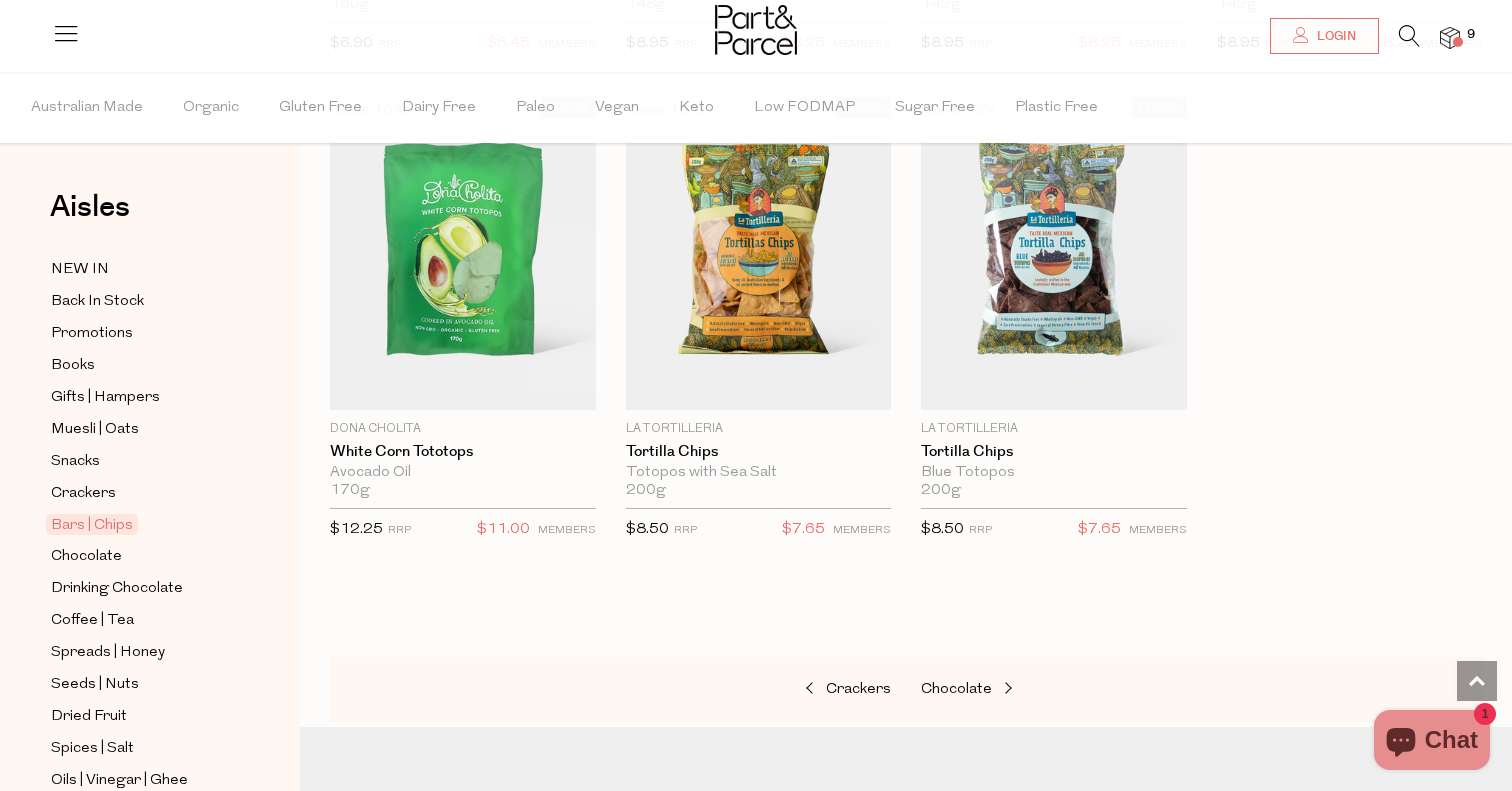 scroll, scrollTop: 8434, scrollLeft: 0, axis: vertical 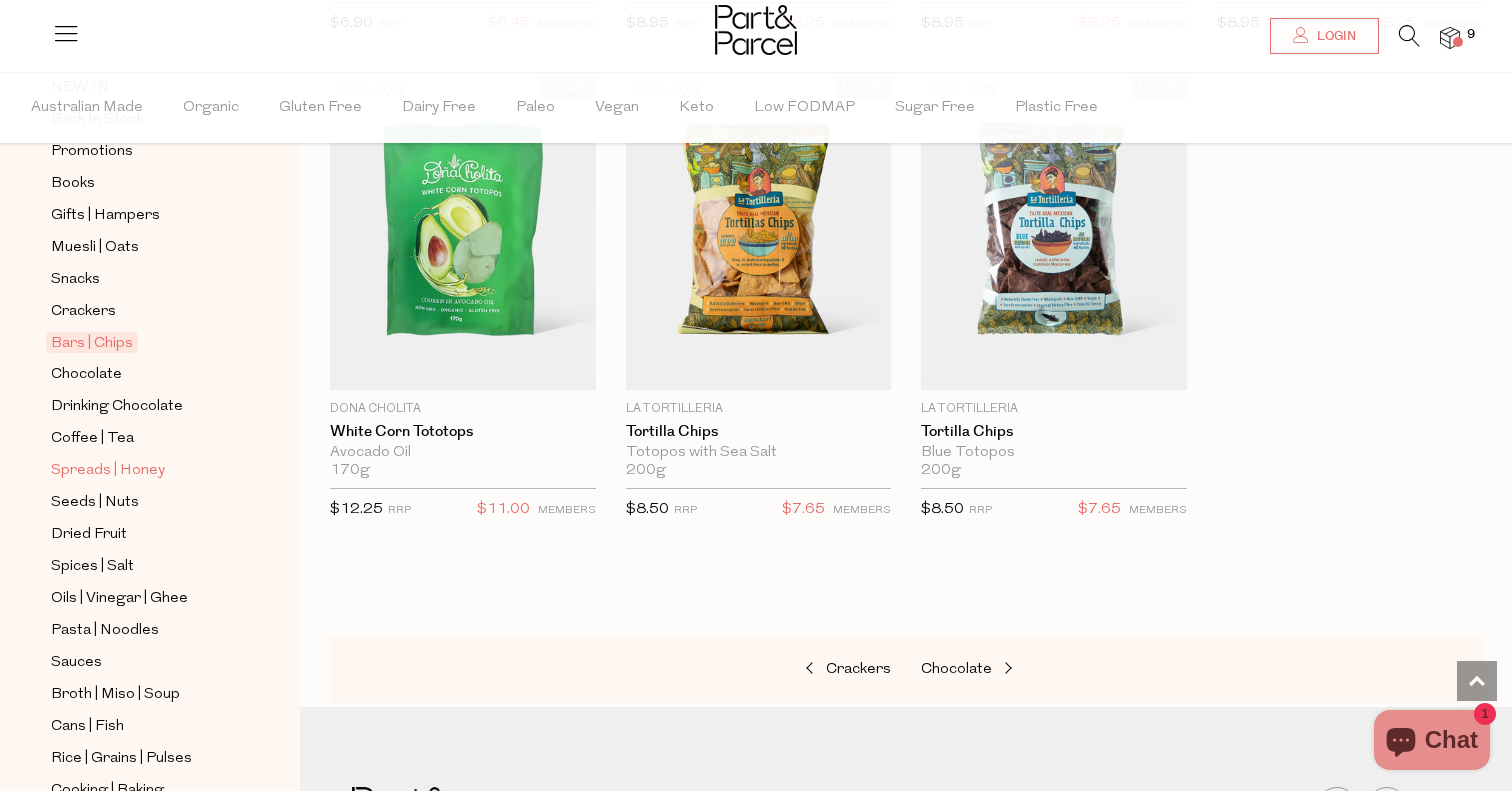 click on "Spreads | Honey" at bounding box center (108, 471) 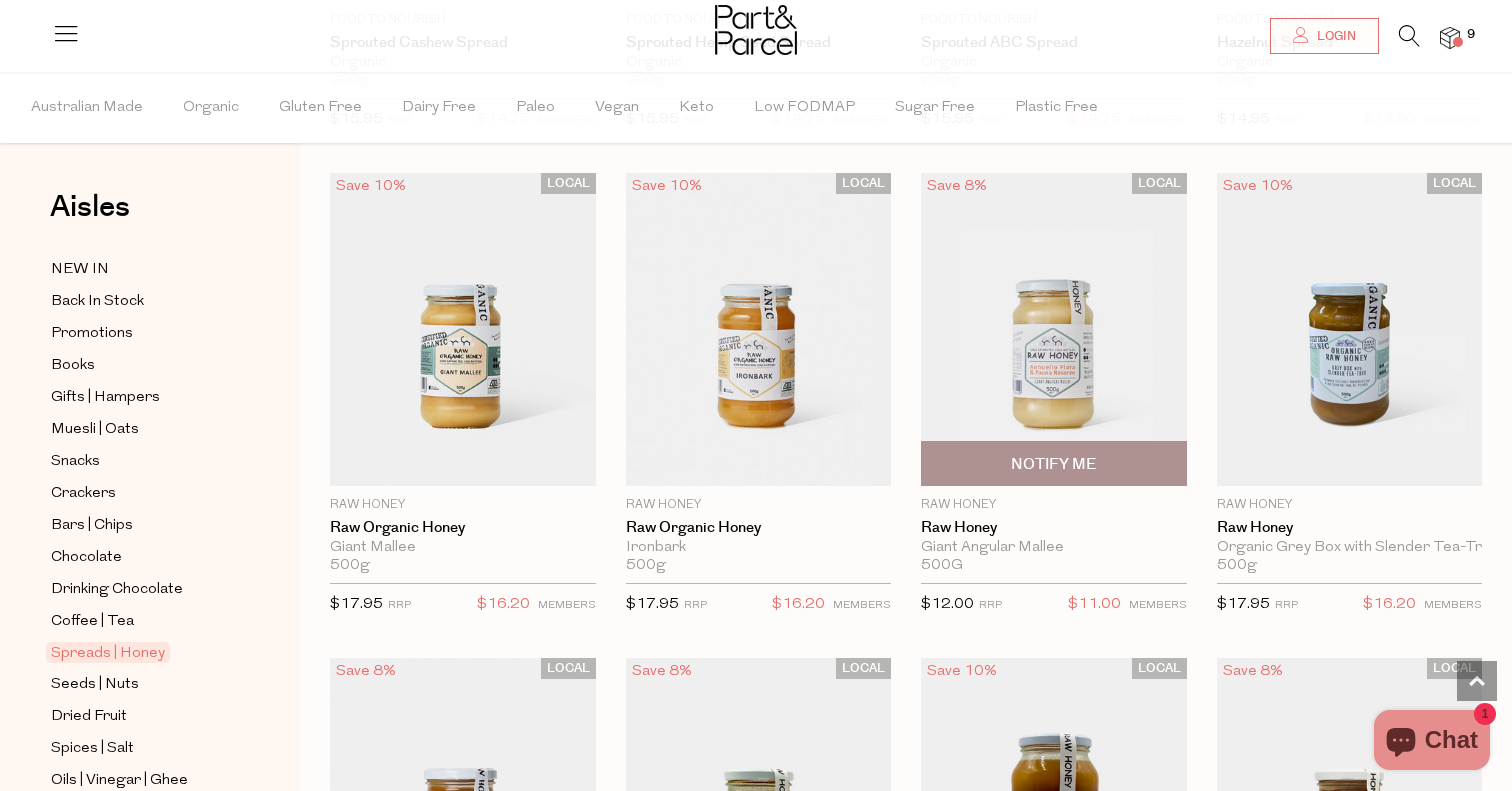 scroll, scrollTop: 4924, scrollLeft: 0, axis: vertical 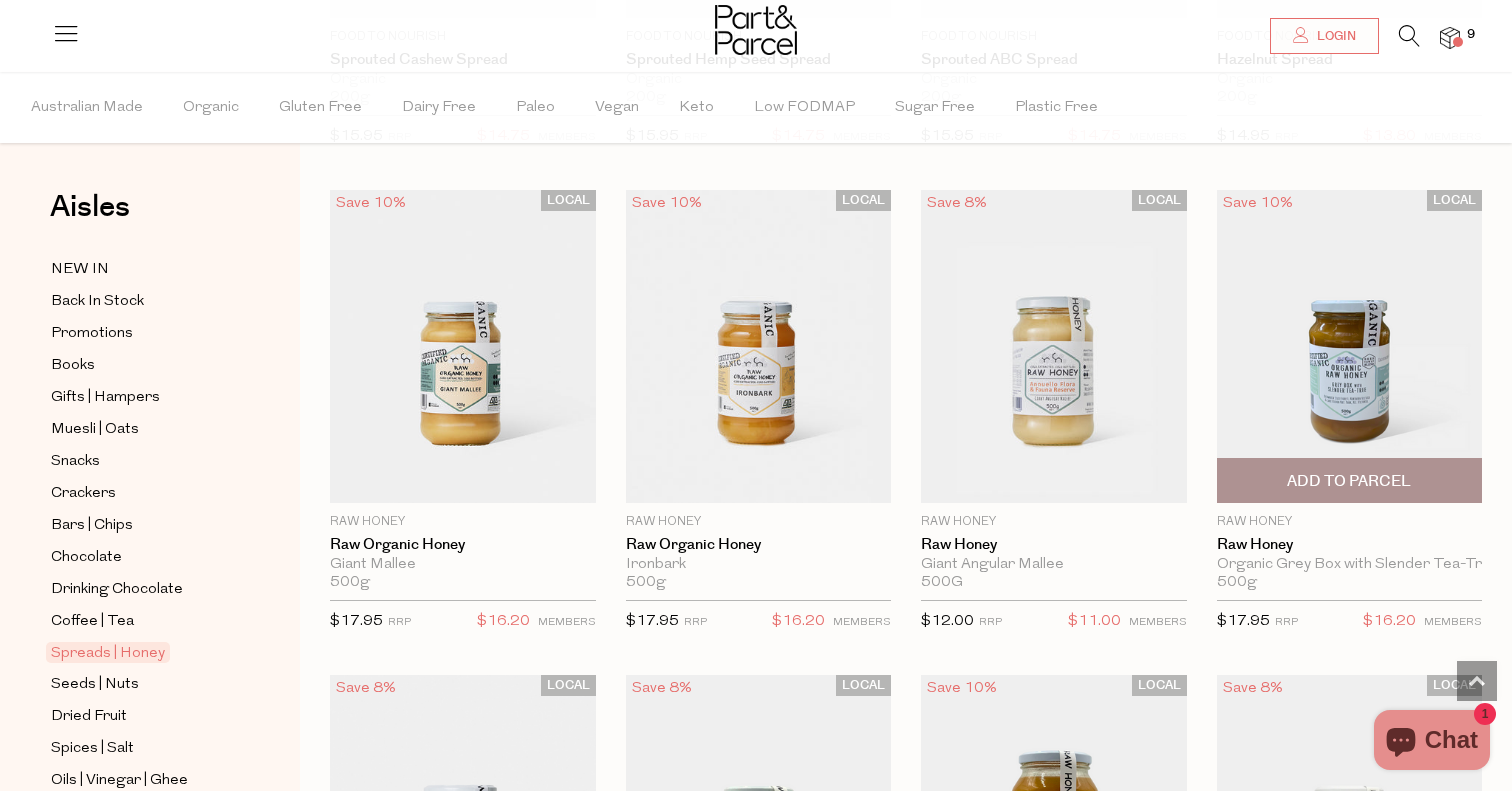 click on "Add To Parcel" at bounding box center [1349, 481] 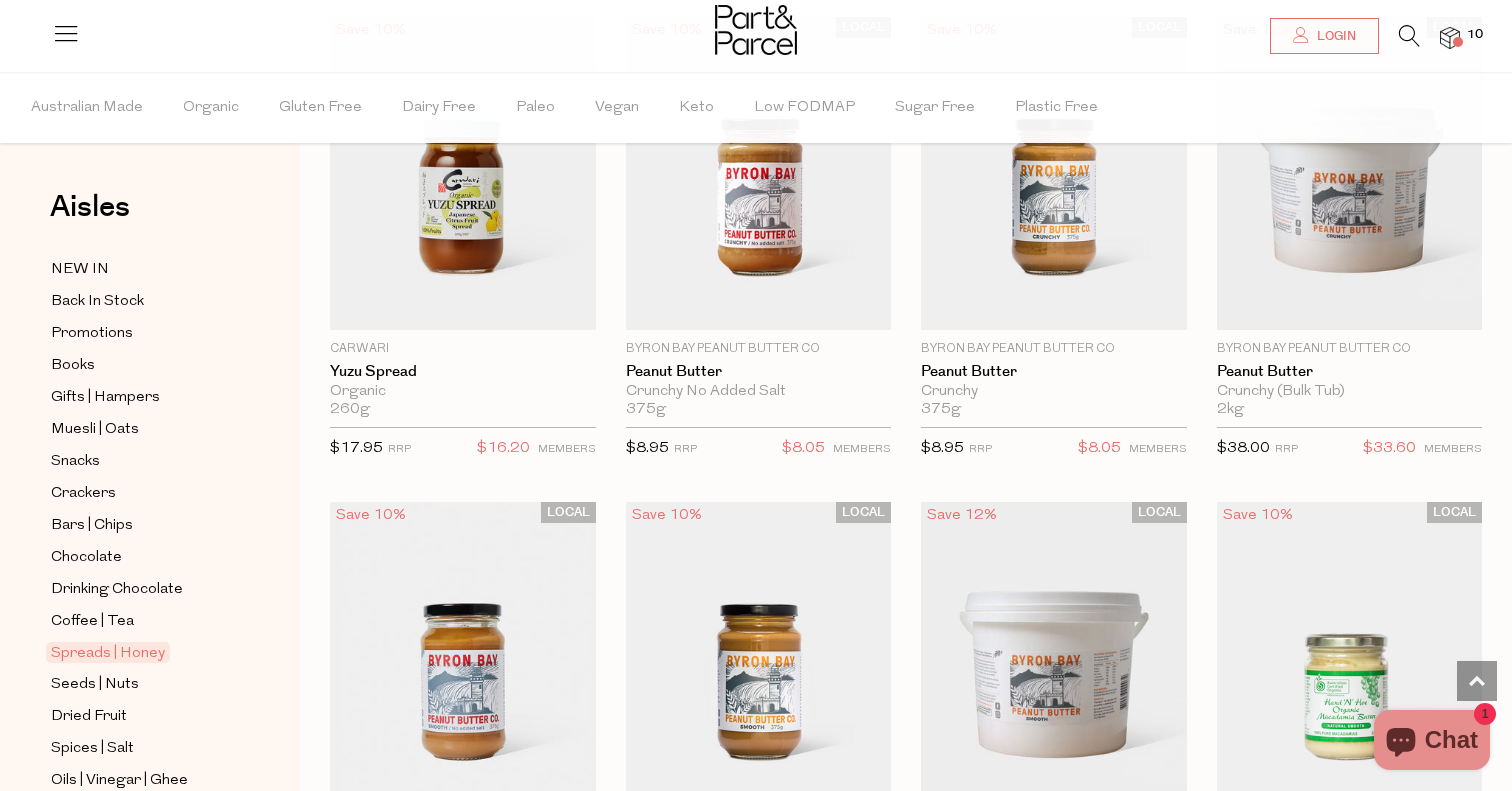 scroll, scrollTop: 1815, scrollLeft: 0, axis: vertical 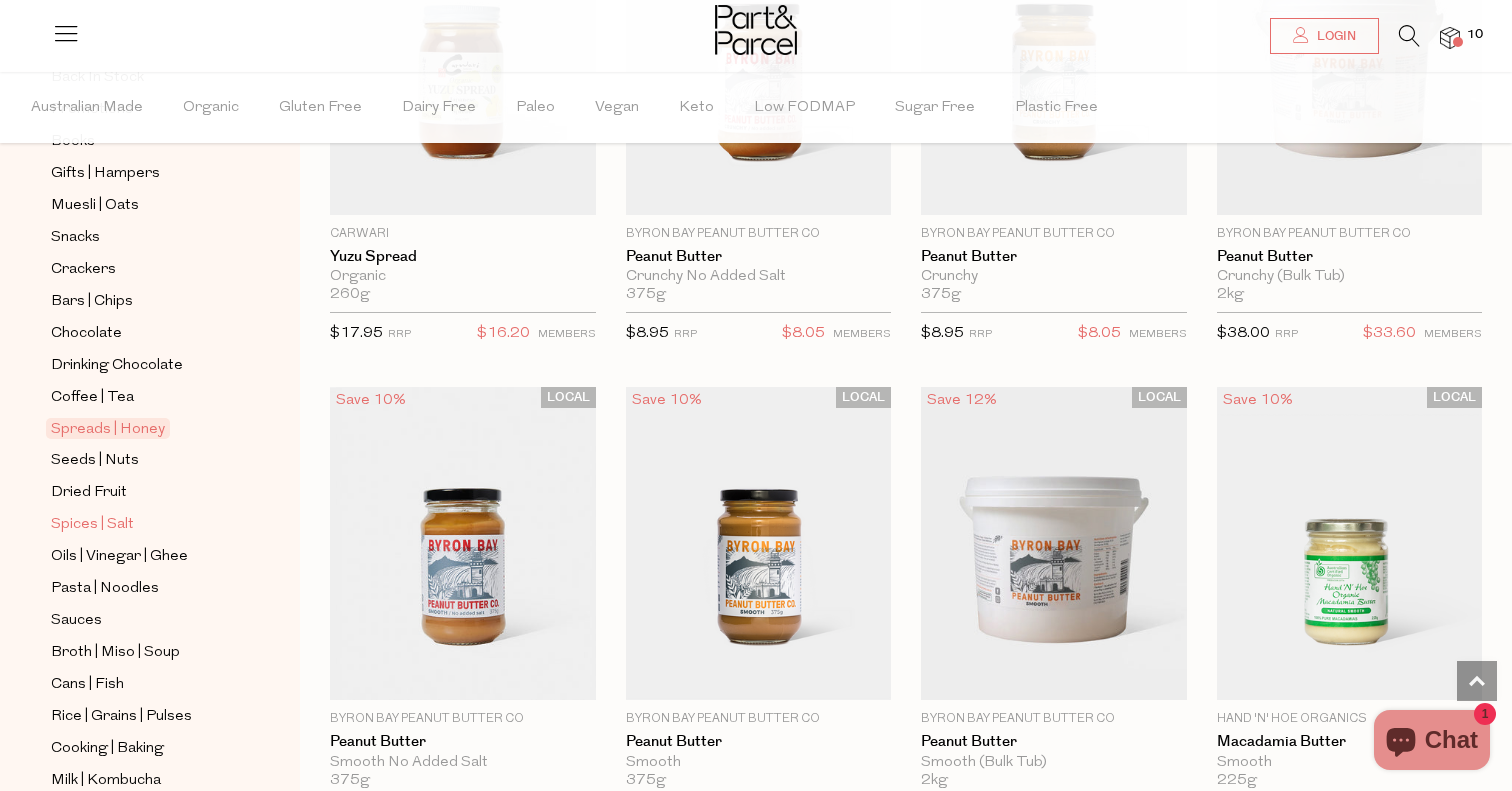click on "Spices | Salt" at bounding box center [92, 525] 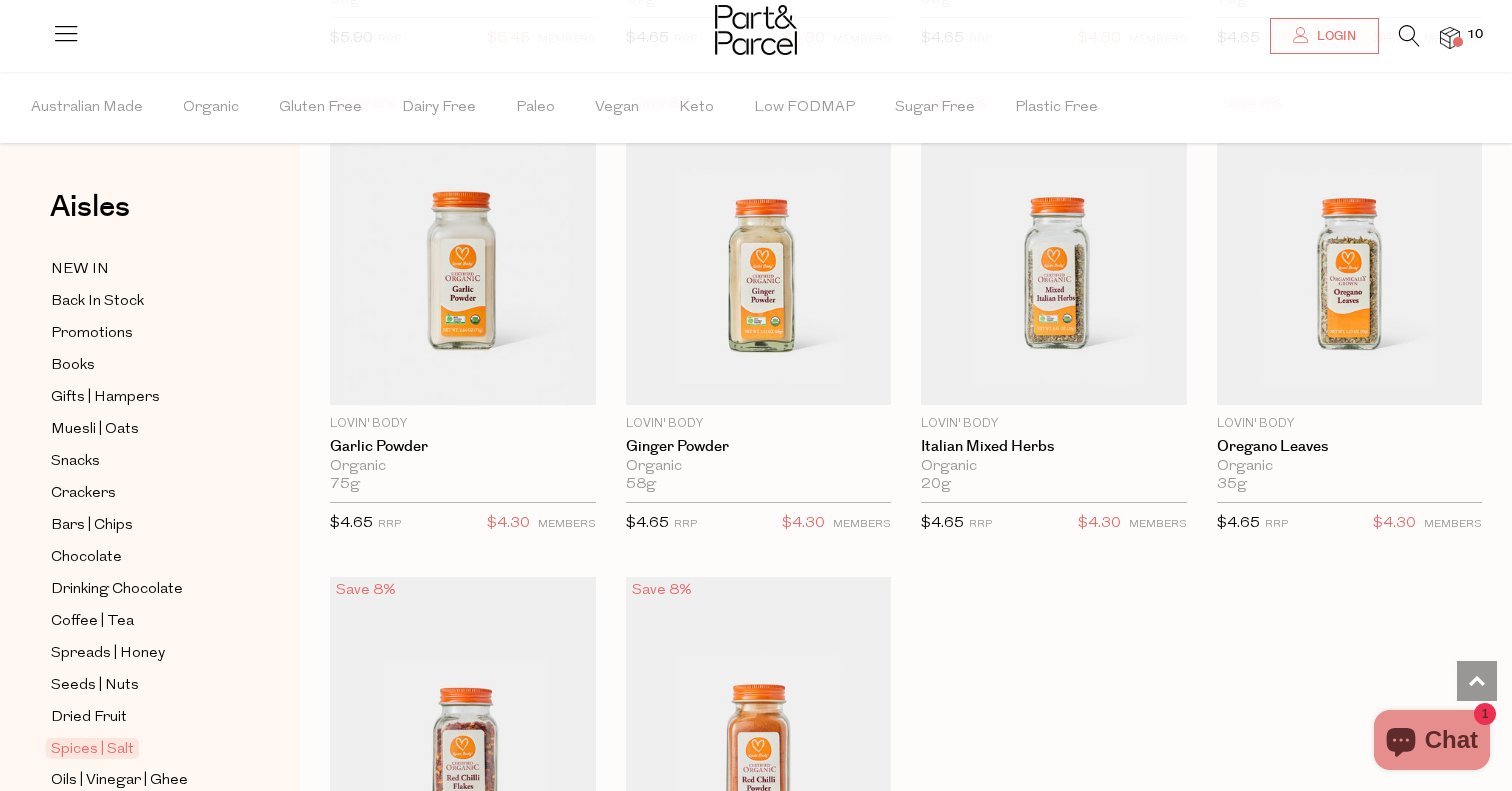 scroll, scrollTop: 5565, scrollLeft: 0, axis: vertical 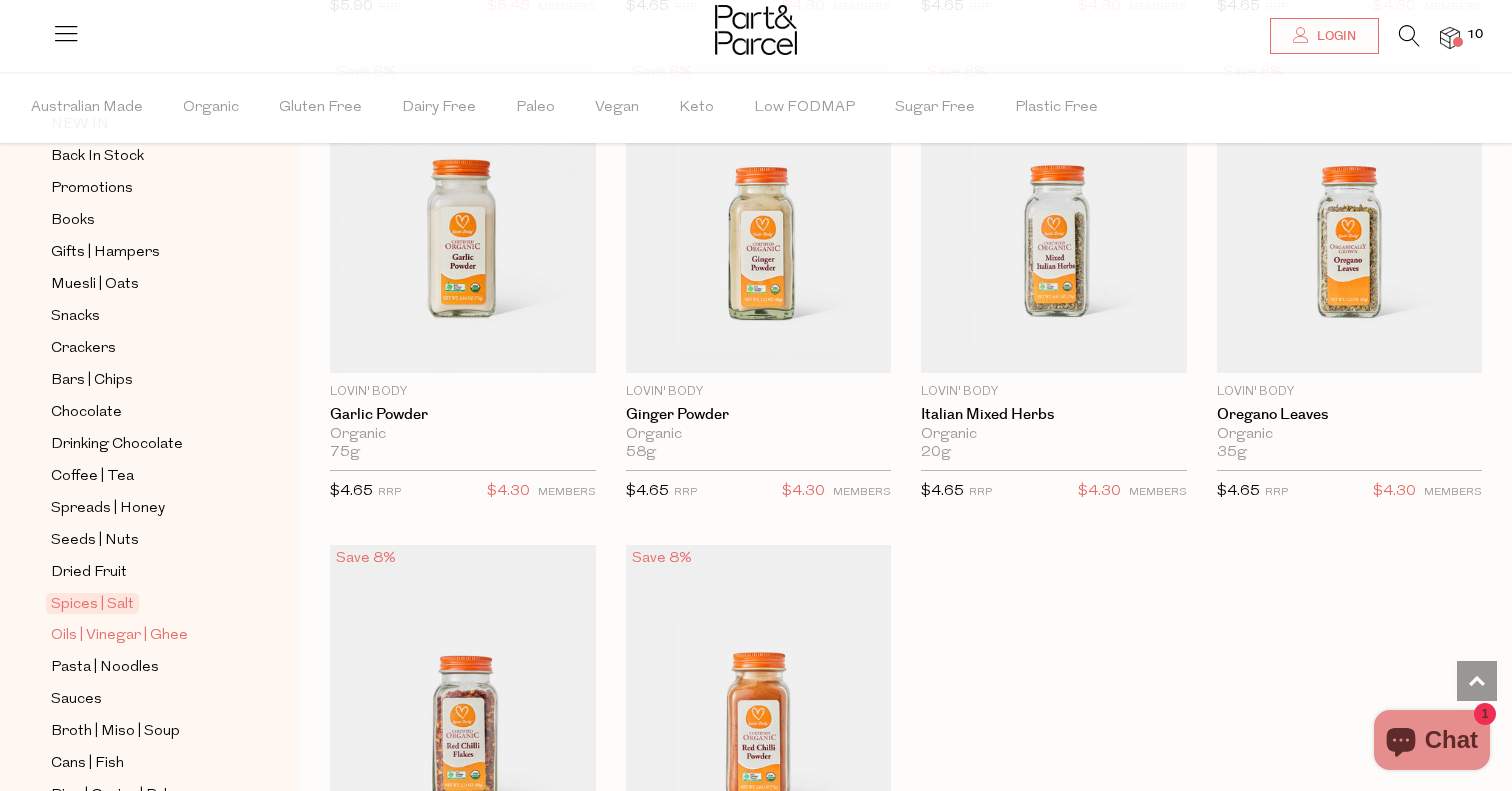 click on "Oils | Vinegar | Ghee" at bounding box center [119, 636] 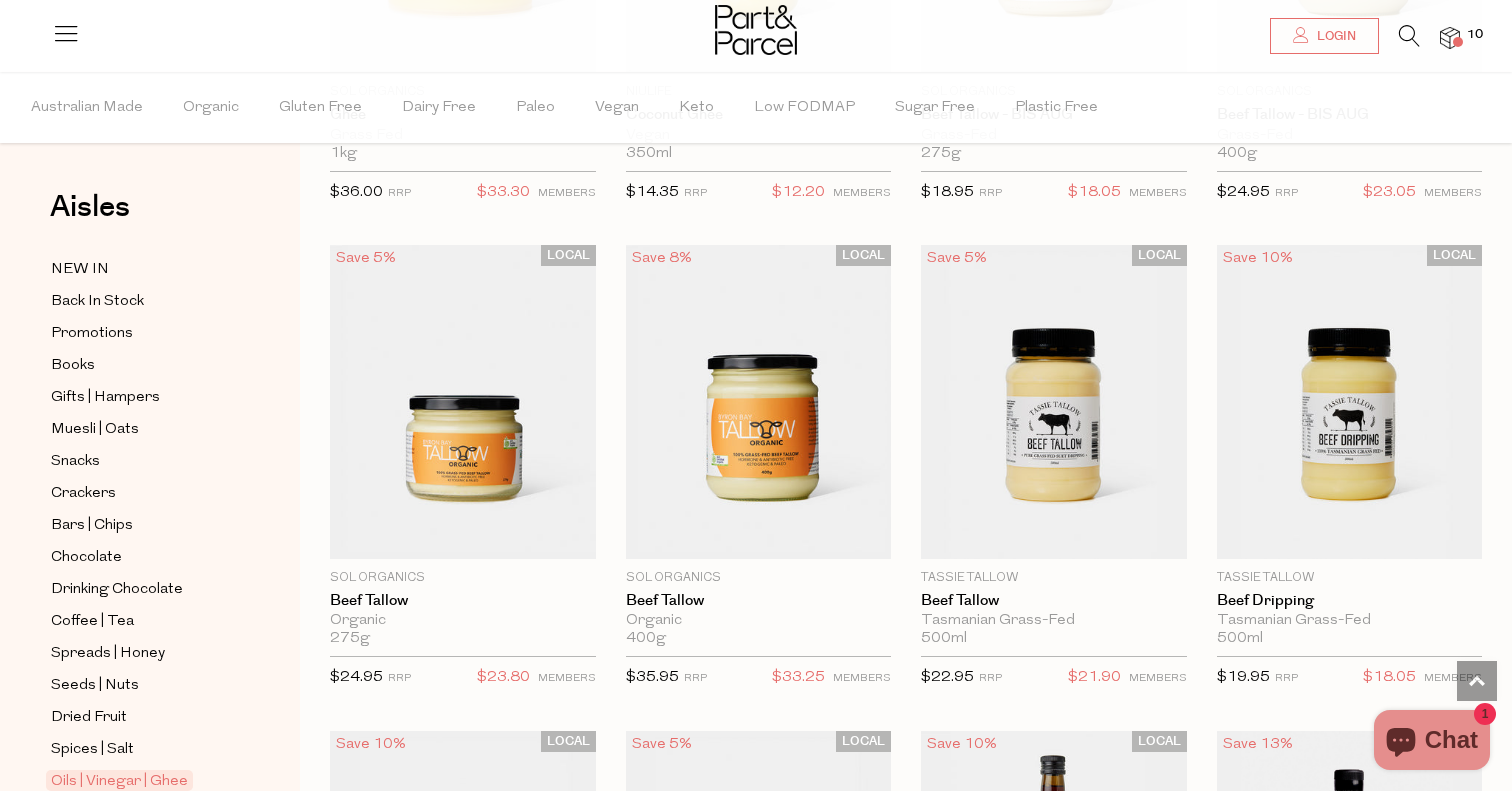 scroll, scrollTop: 2943, scrollLeft: 0, axis: vertical 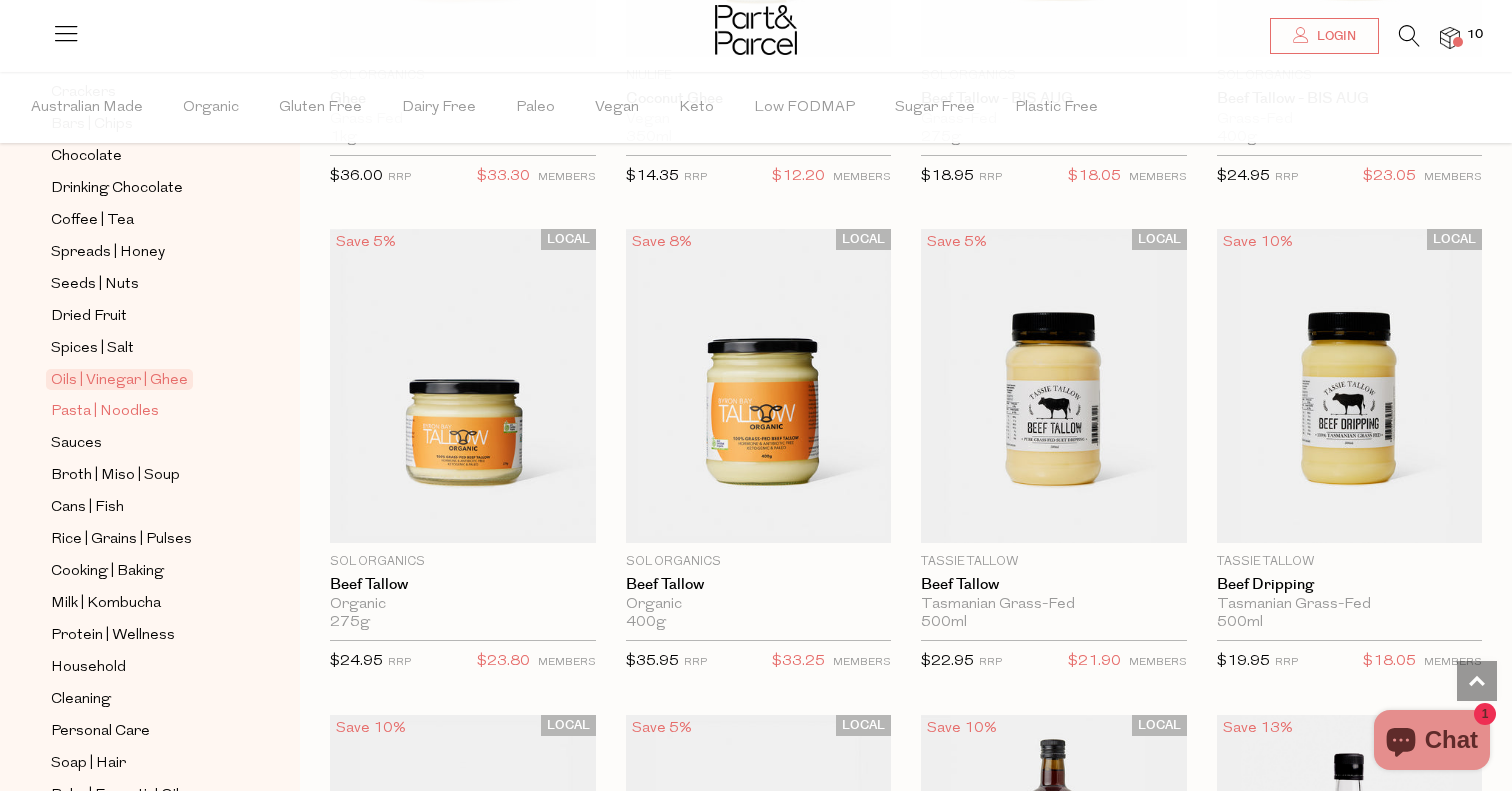click on "Pasta | Noodles" at bounding box center (105, 412) 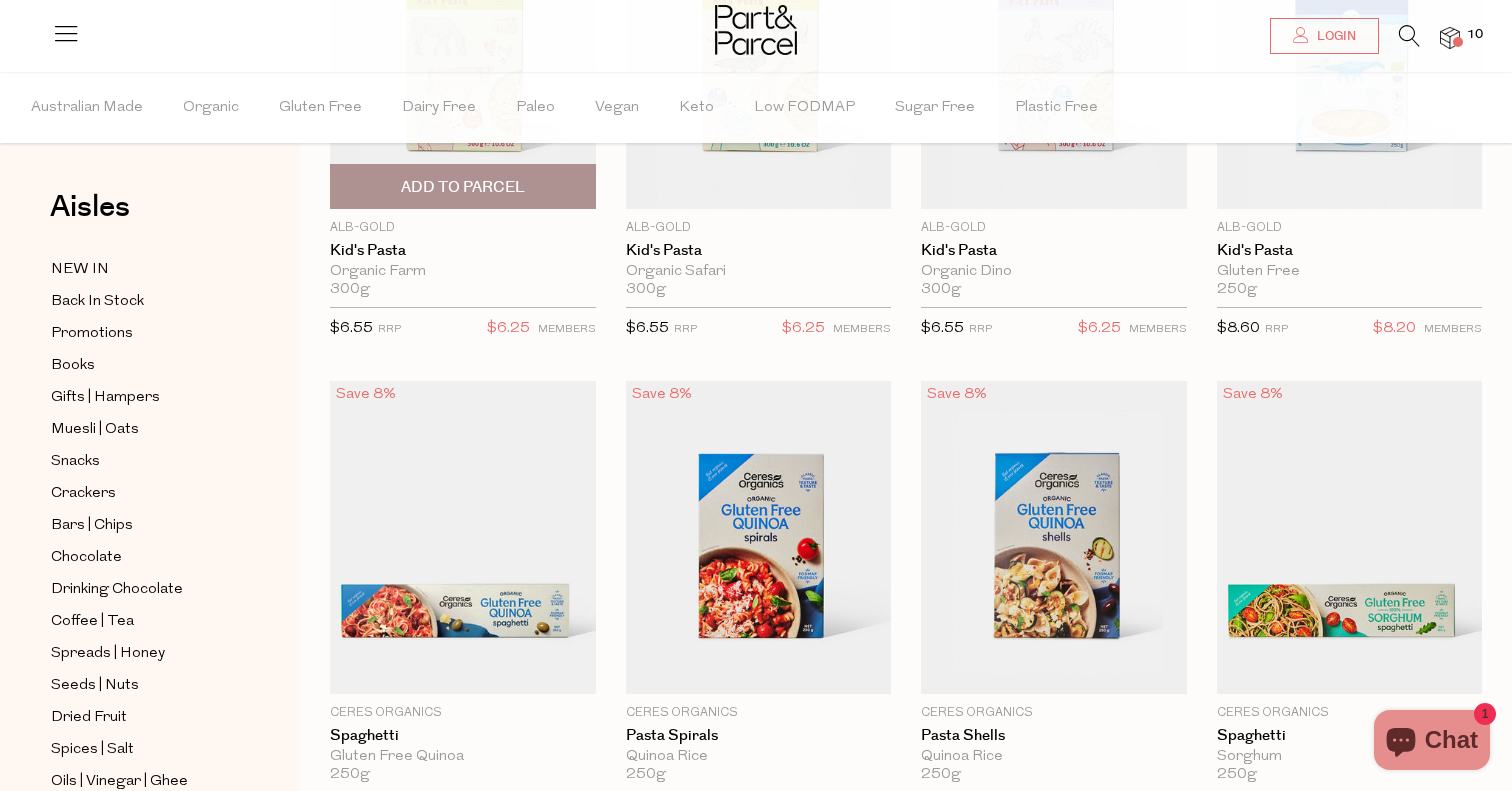 scroll, scrollTop: 923, scrollLeft: 0, axis: vertical 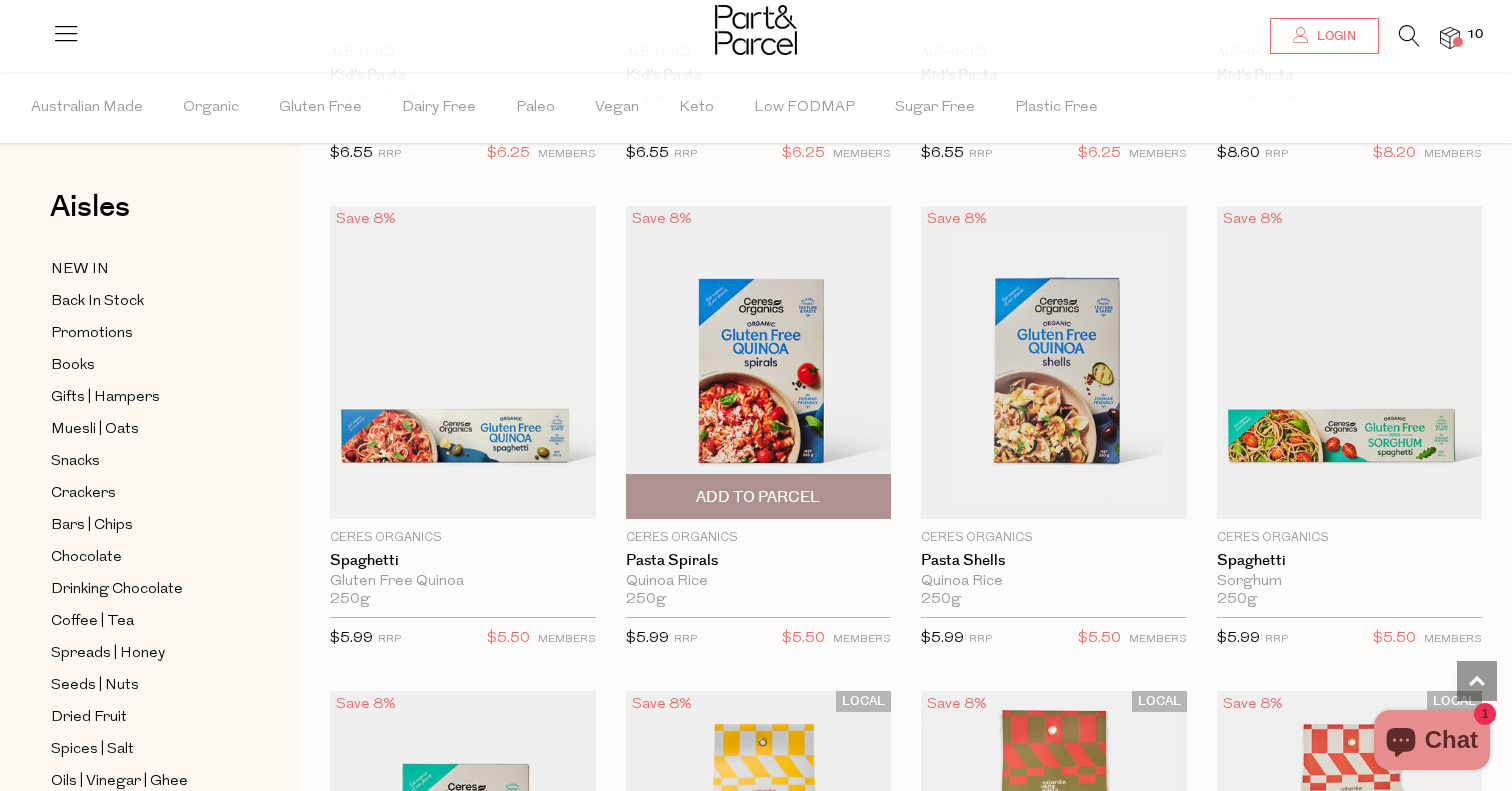 click on "Add To Parcel" at bounding box center [758, 497] 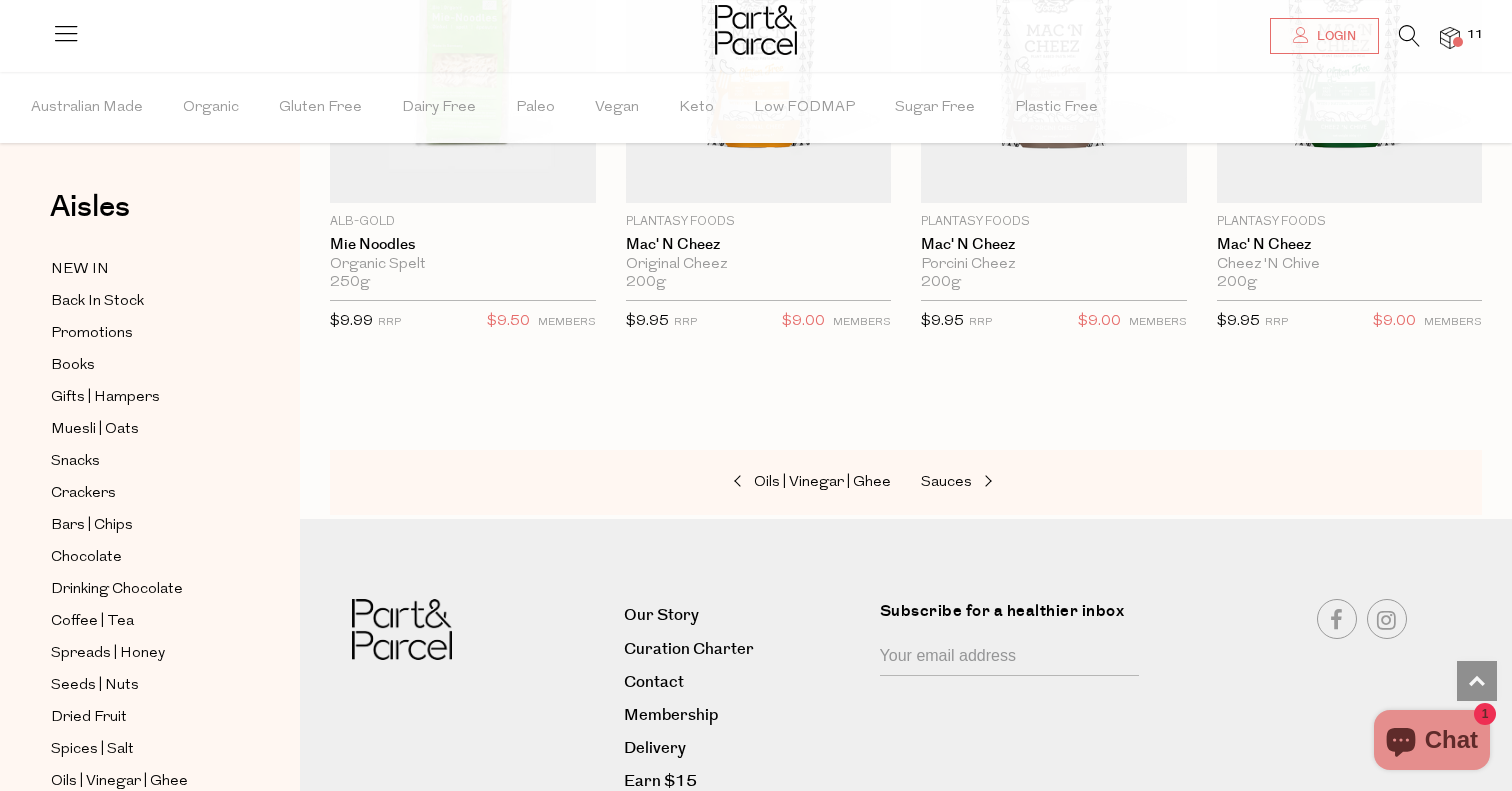 scroll, scrollTop: 6777, scrollLeft: 0, axis: vertical 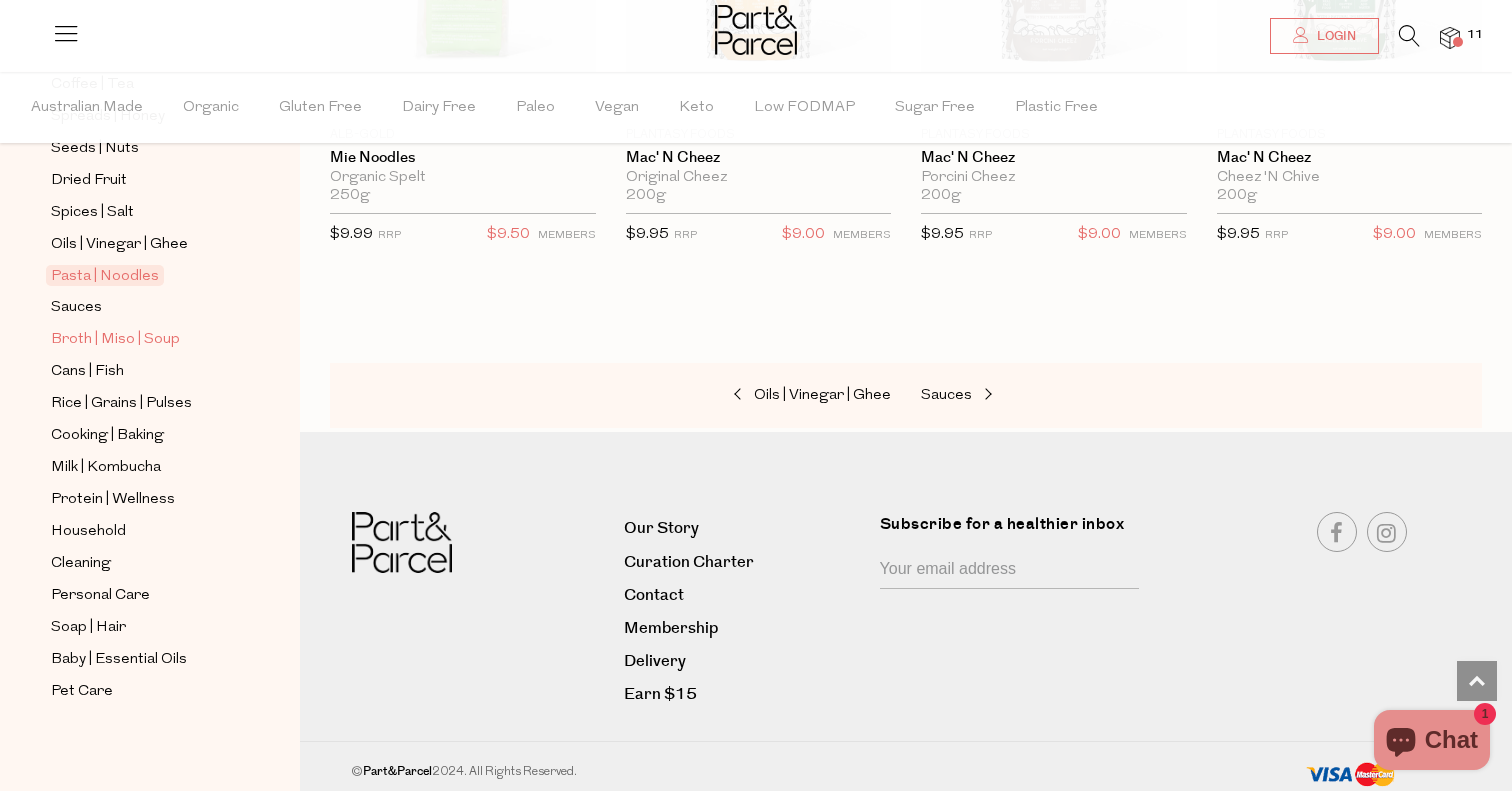 click on "Broth | Miso | Soup" at bounding box center [115, 340] 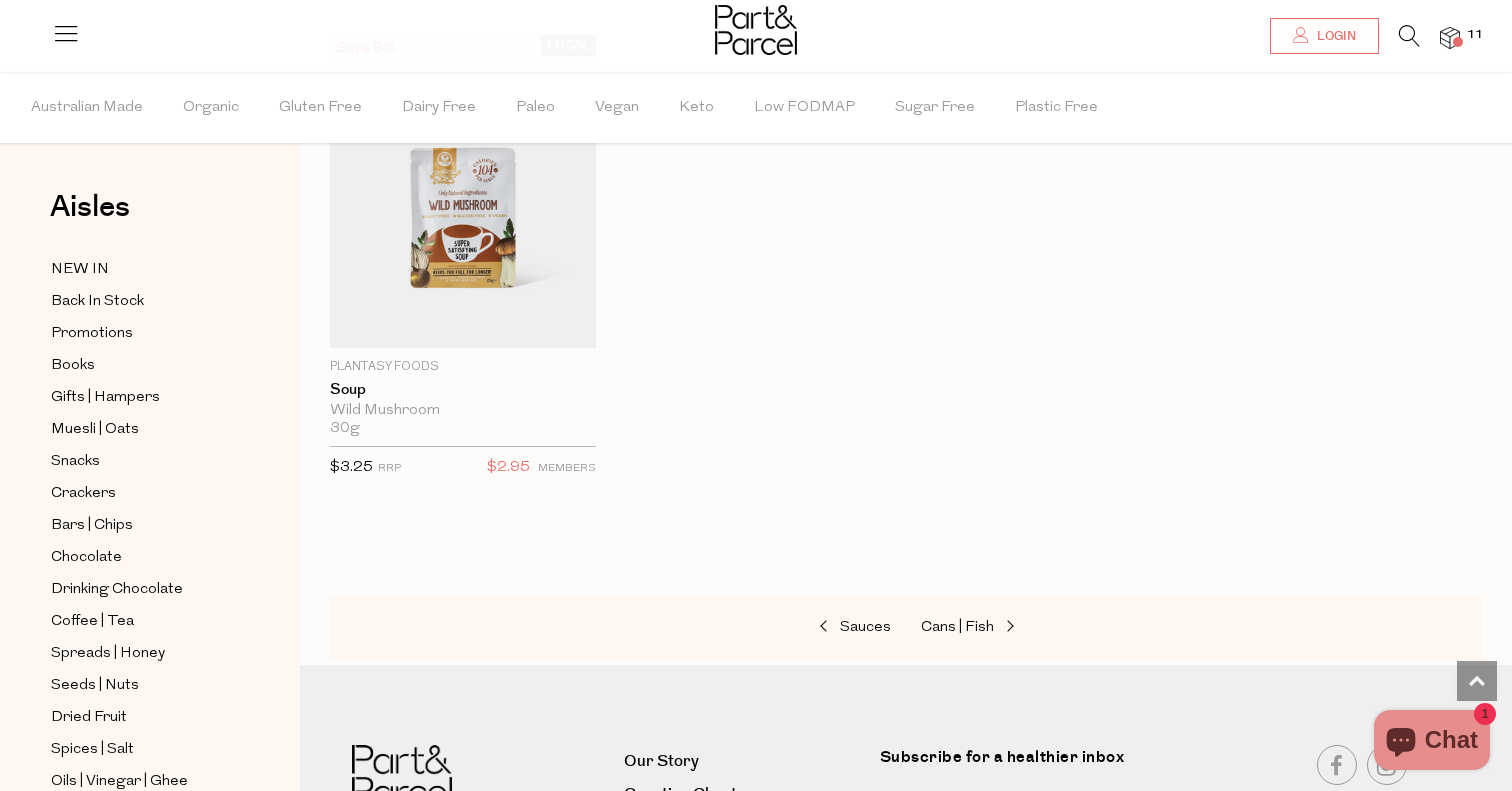 scroll, scrollTop: 4343, scrollLeft: 0, axis: vertical 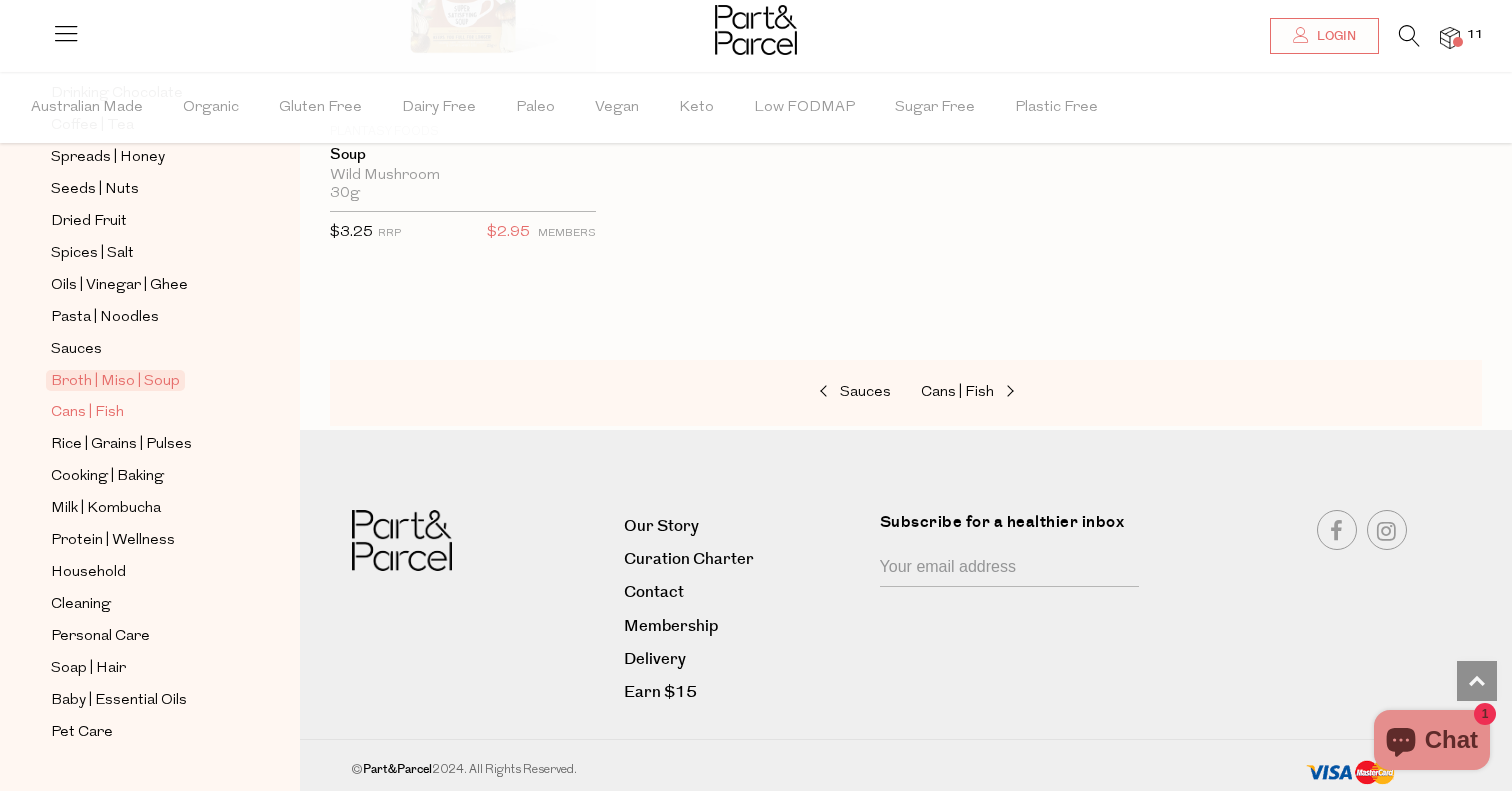 click on "Cans | Fish" at bounding box center (87, 413) 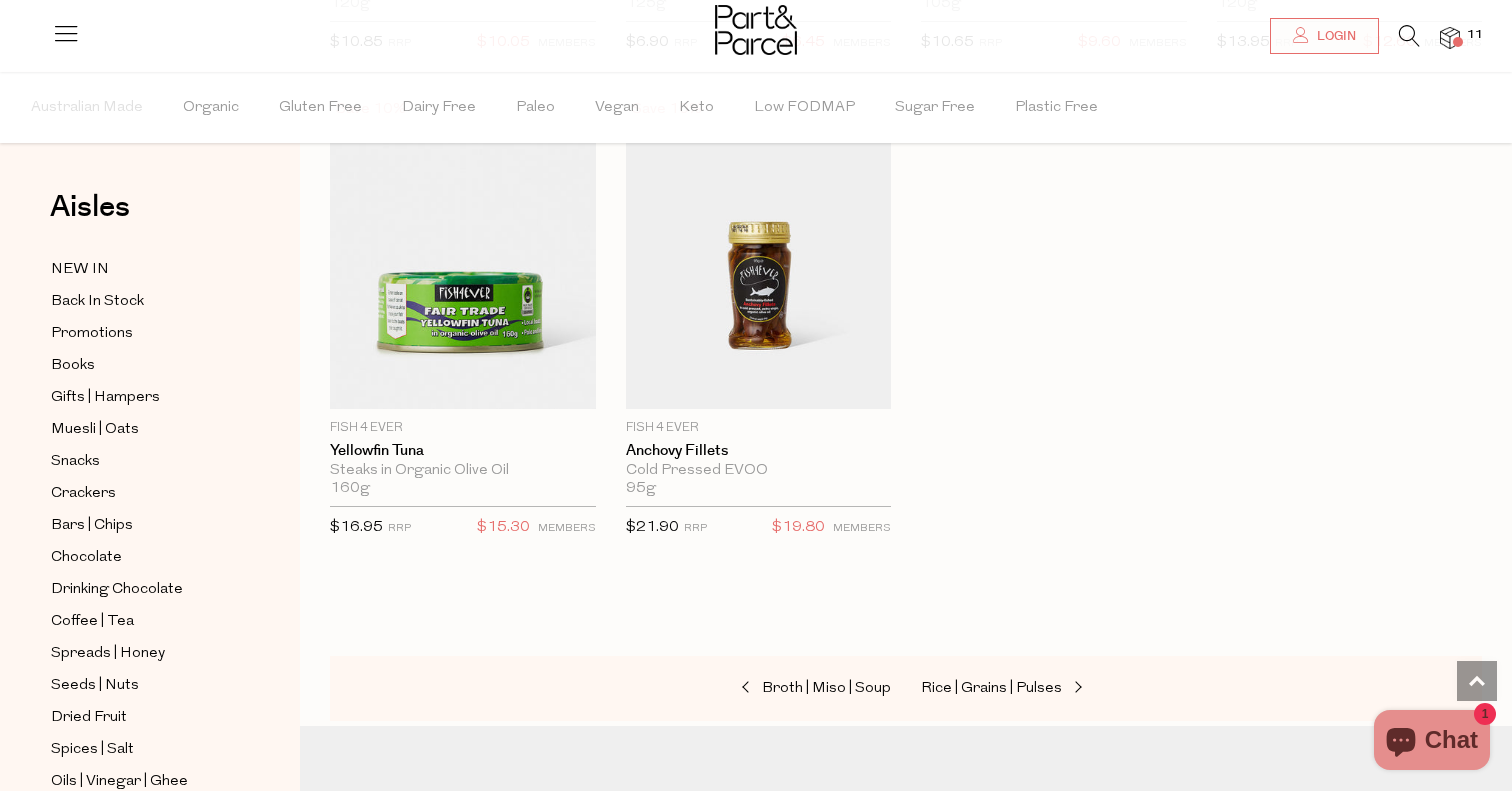 scroll, scrollTop: 3026, scrollLeft: 0, axis: vertical 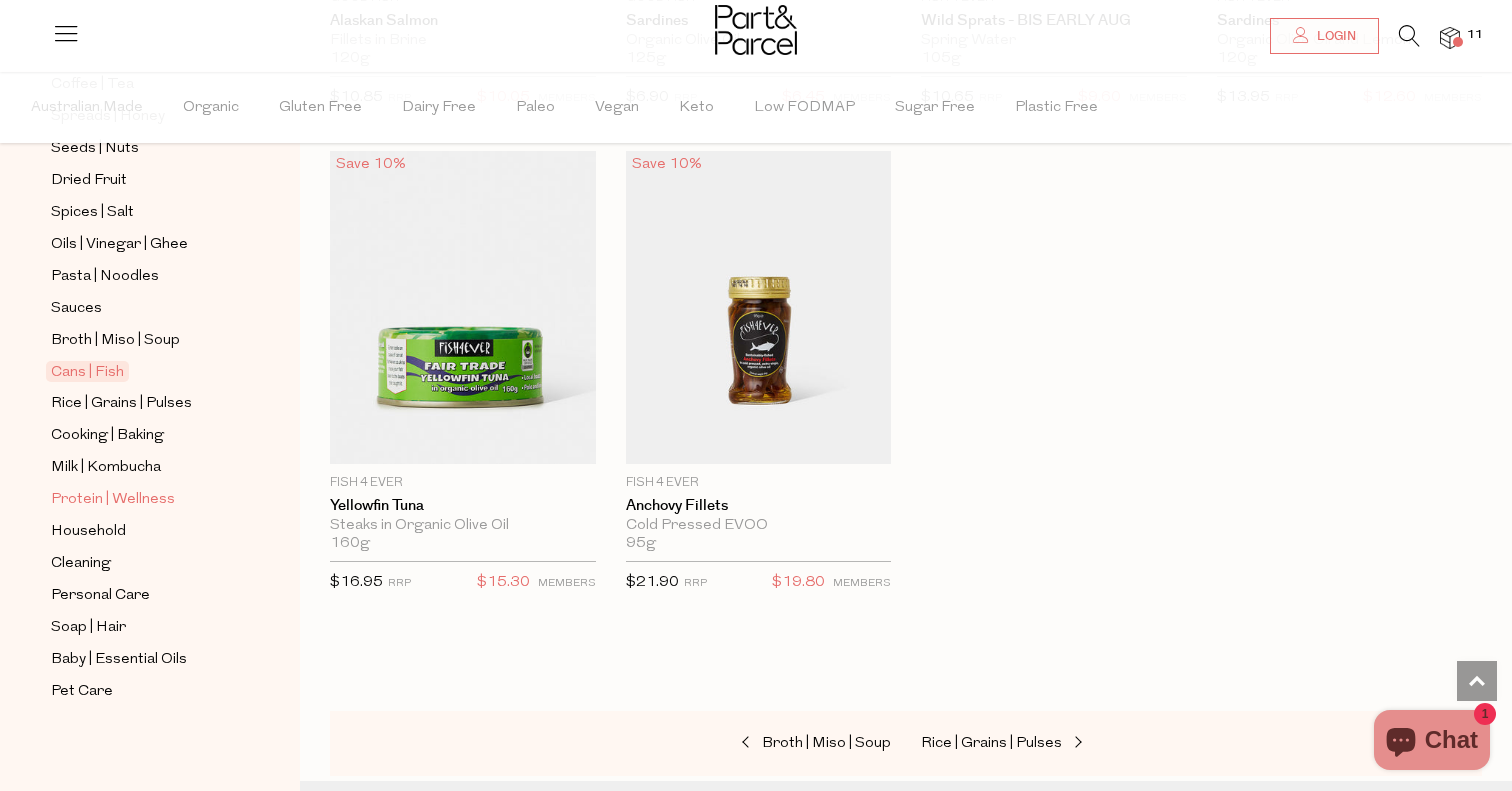 click on "Protein | Wellness" at bounding box center (113, 500) 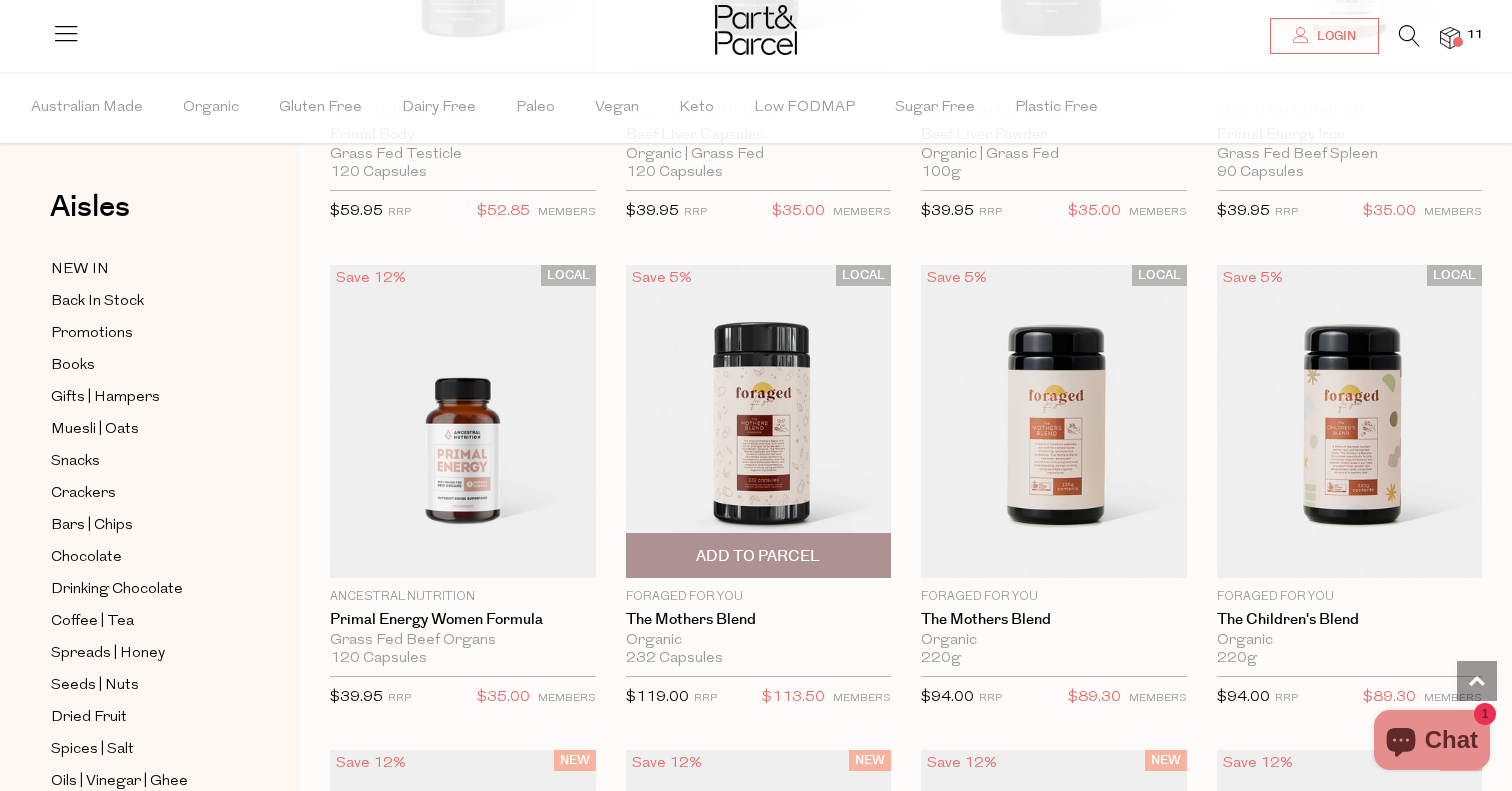scroll, scrollTop: 3392, scrollLeft: 0, axis: vertical 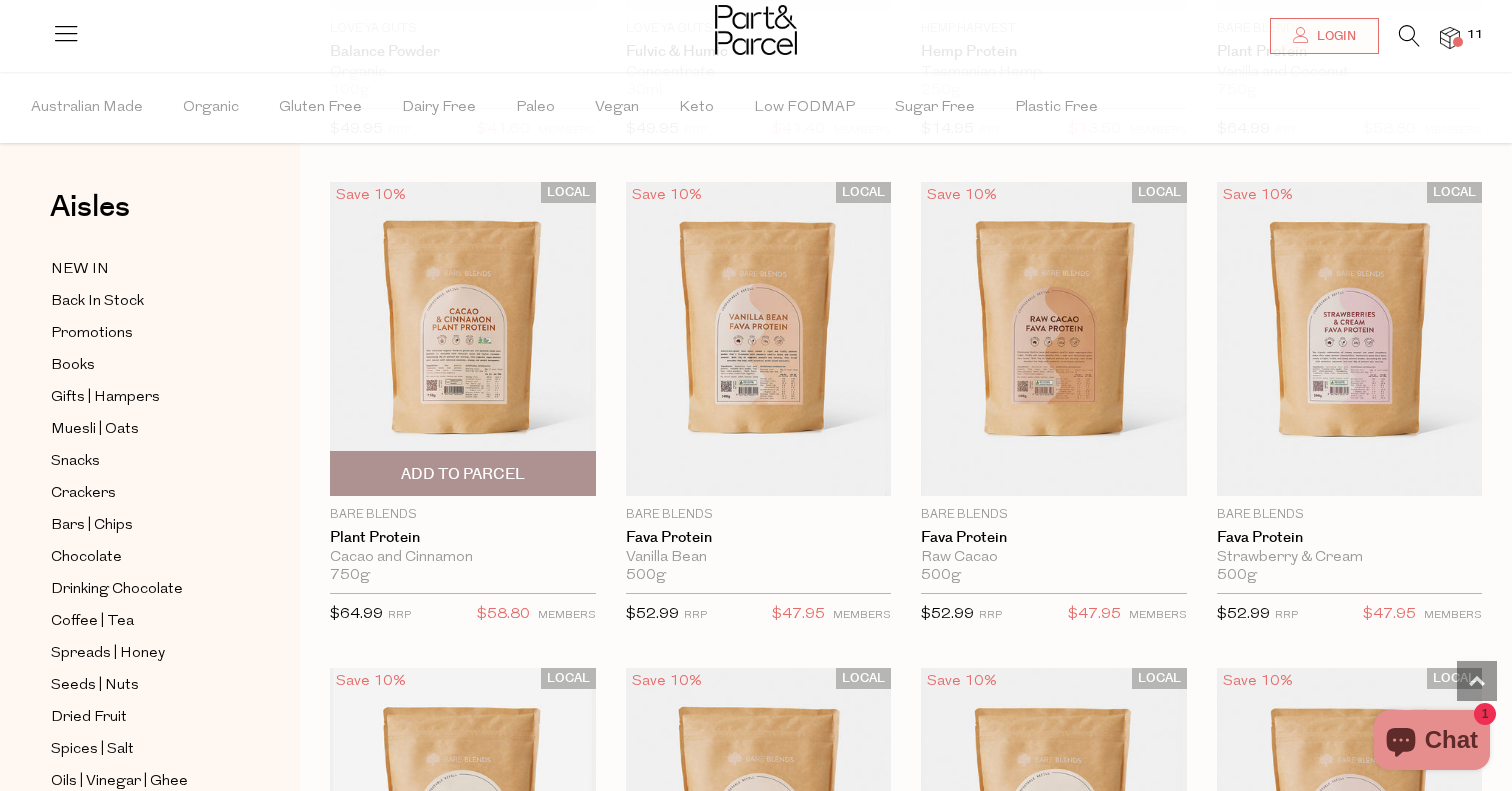 click on "Add To Parcel" at bounding box center (463, 473) 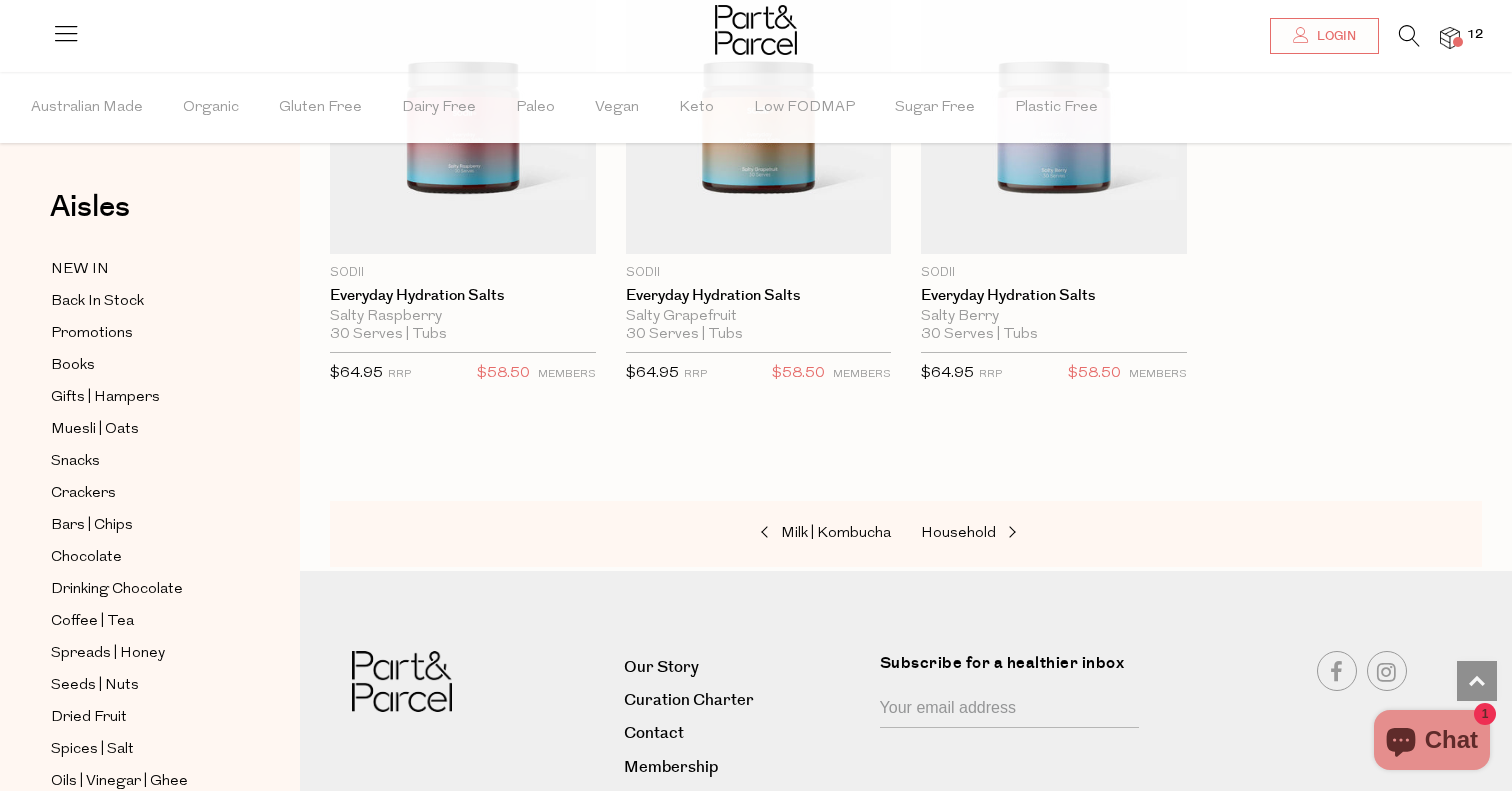 scroll, scrollTop: 16820, scrollLeft: 0, axis: vertical 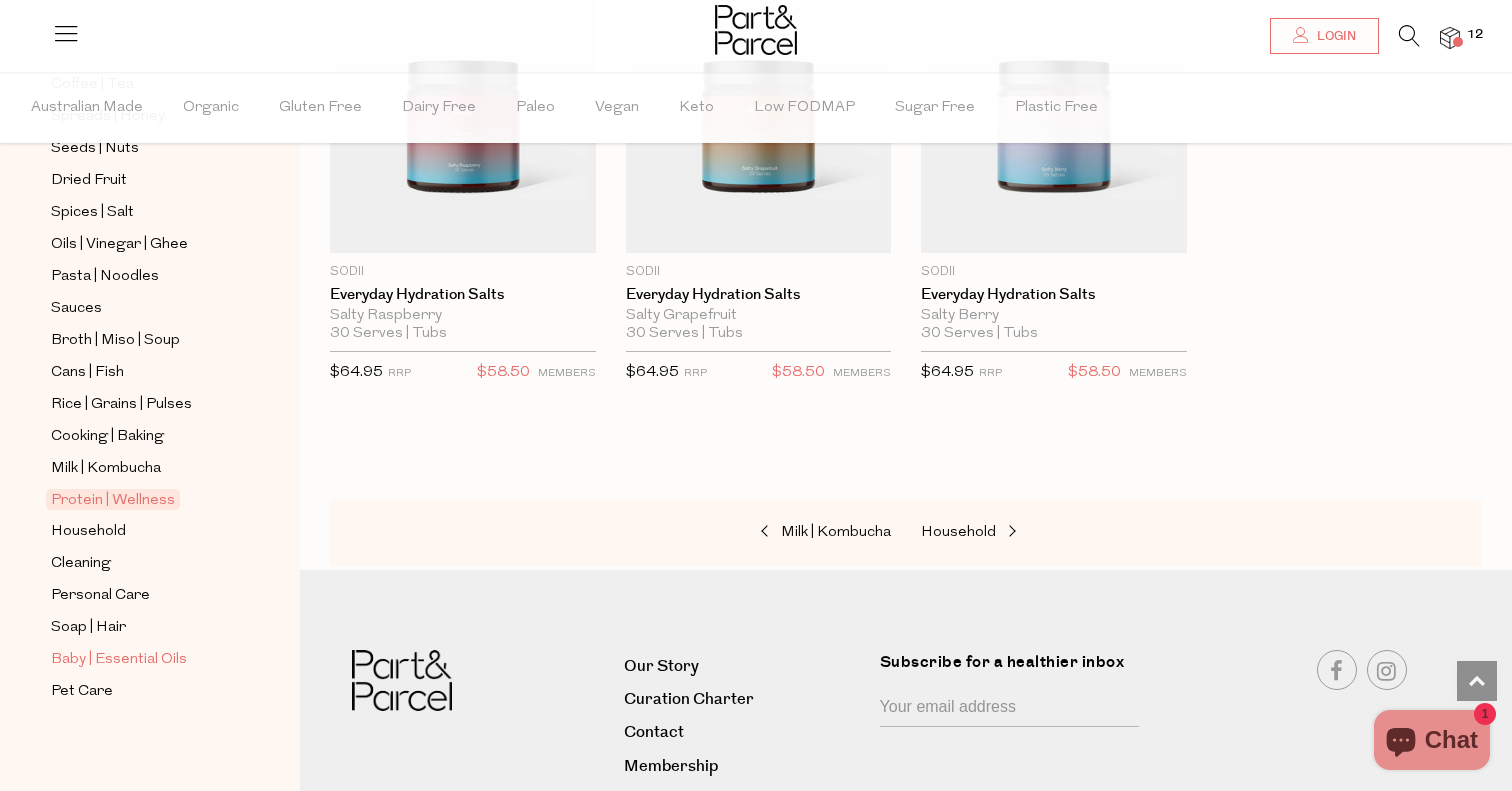 click on "Baby | Essential Oils" at bounding box center [119, 660] 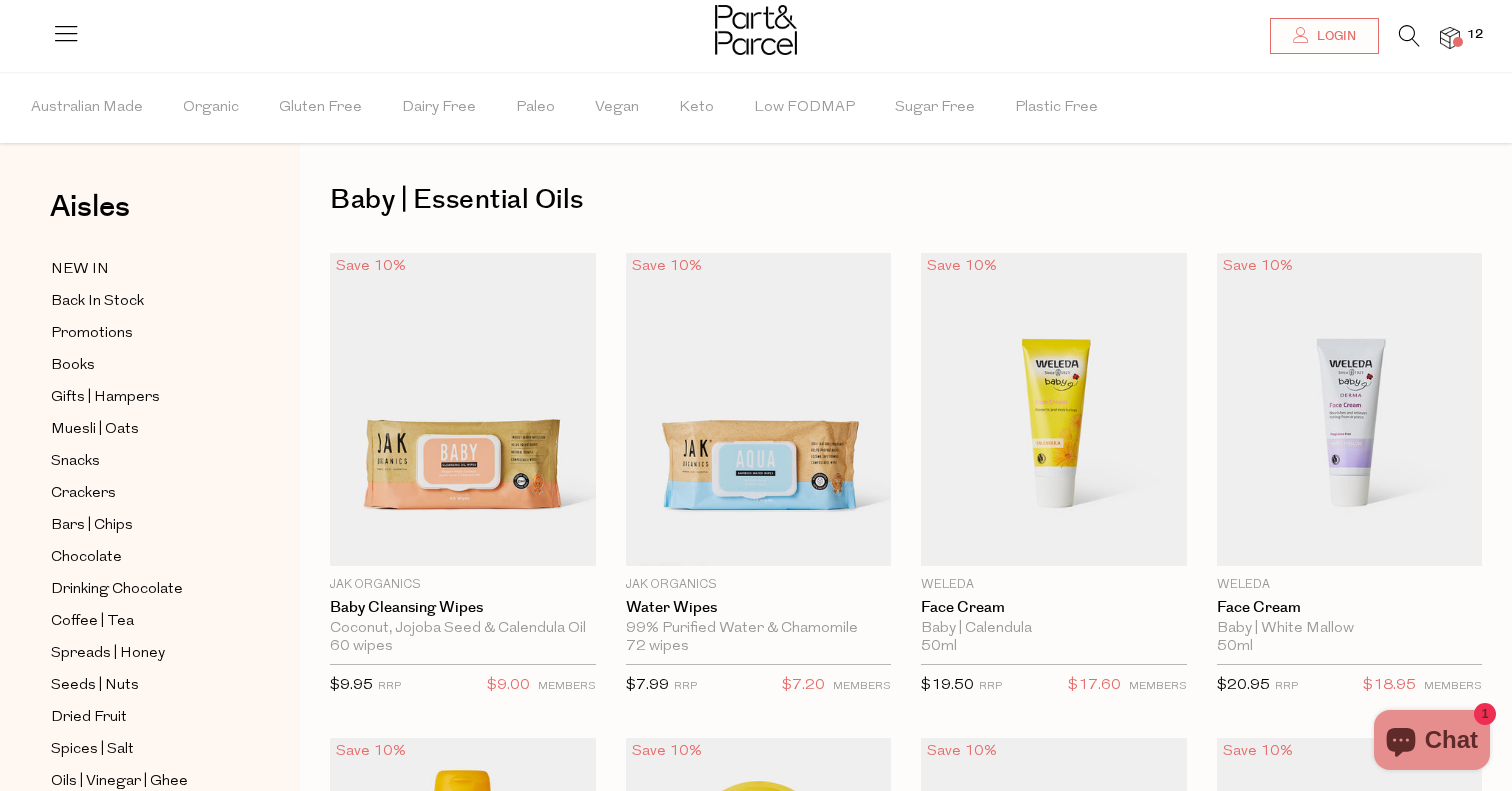 scroll, scrollTop: 0, scrollLeft: 0, axis: both 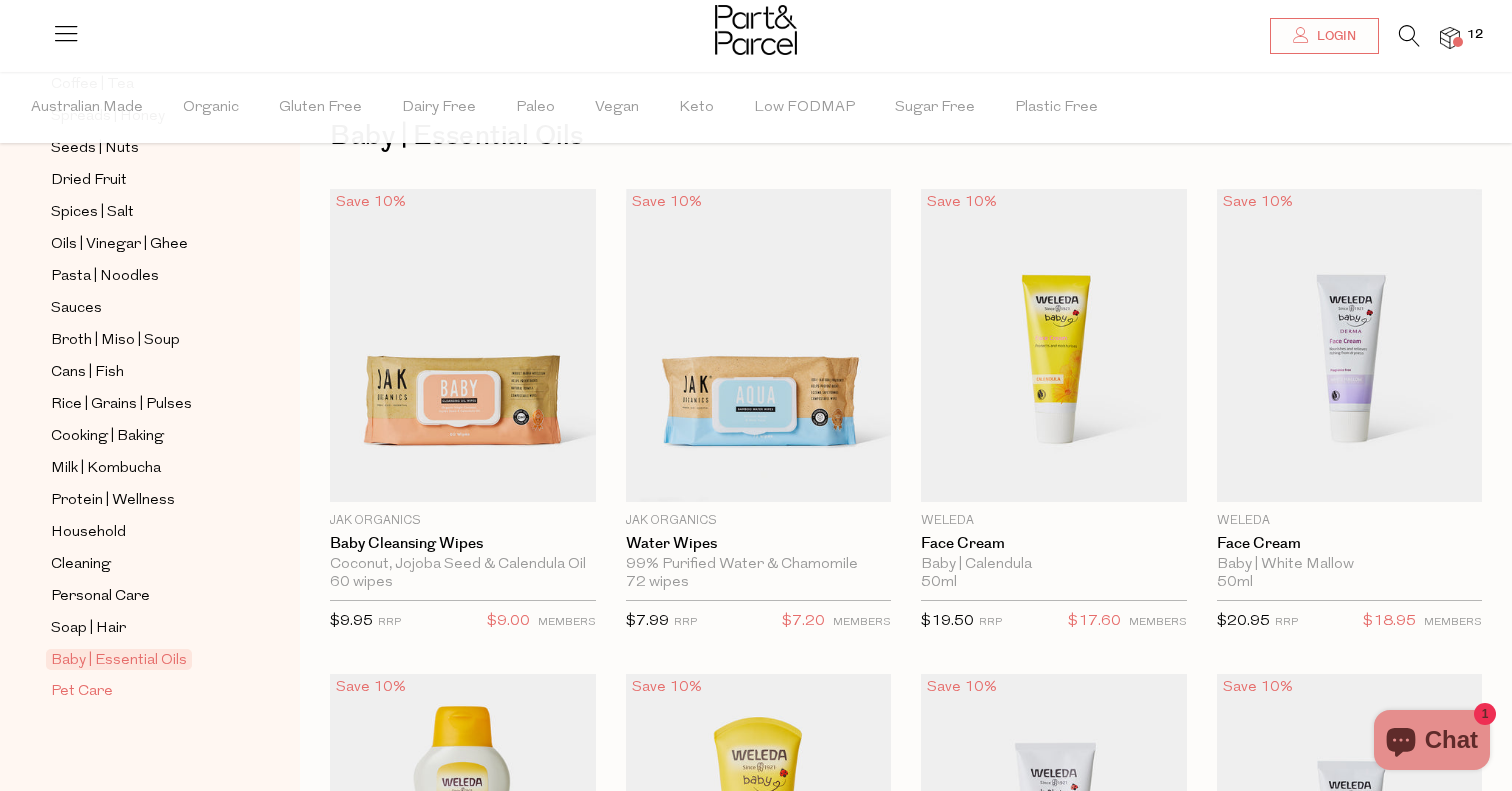 click on "Pet Care" at bounding box center [82, 692] 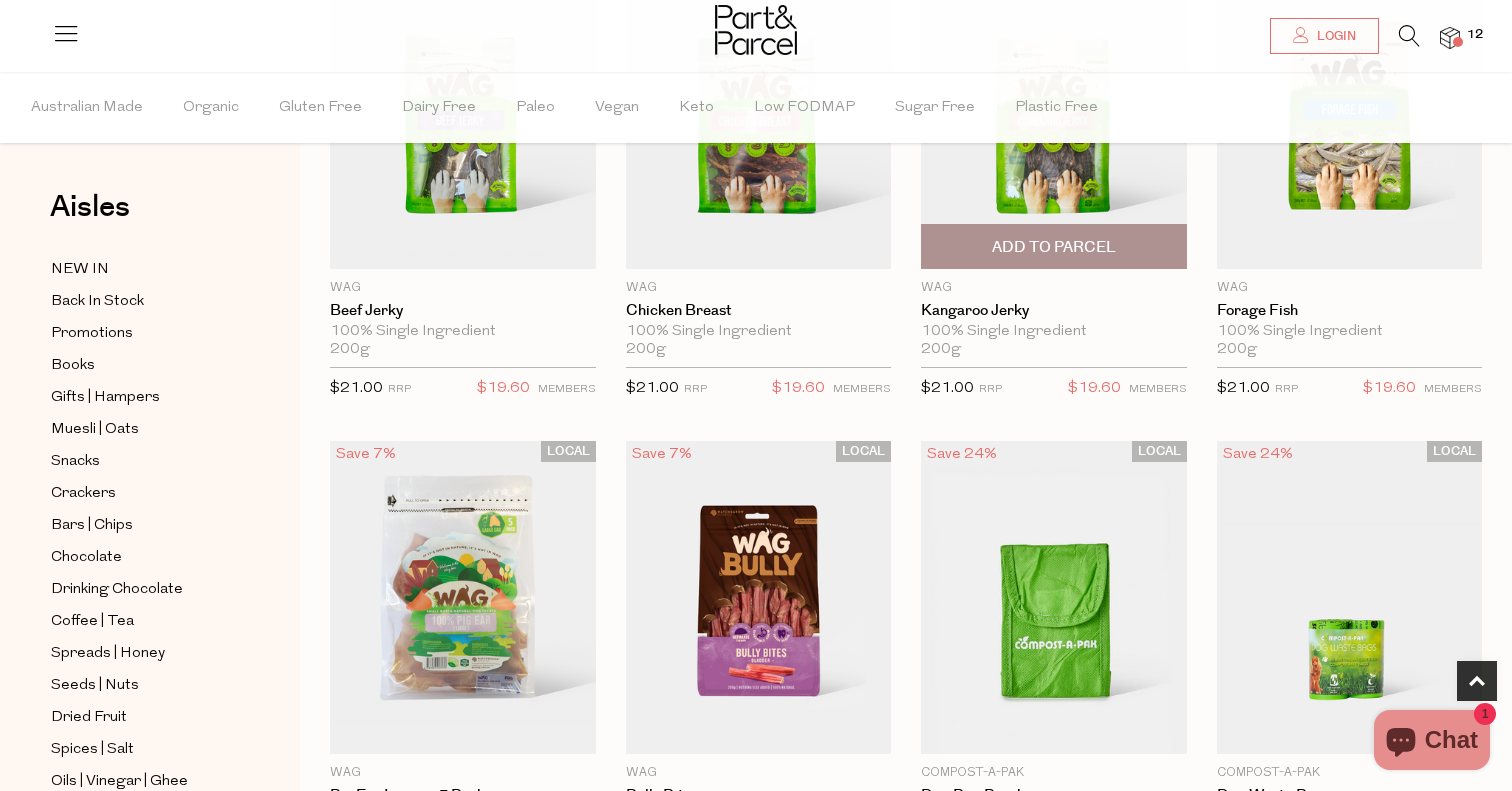 scroll, scrollTop: 309, scrollLeft: 0, axis: vertical 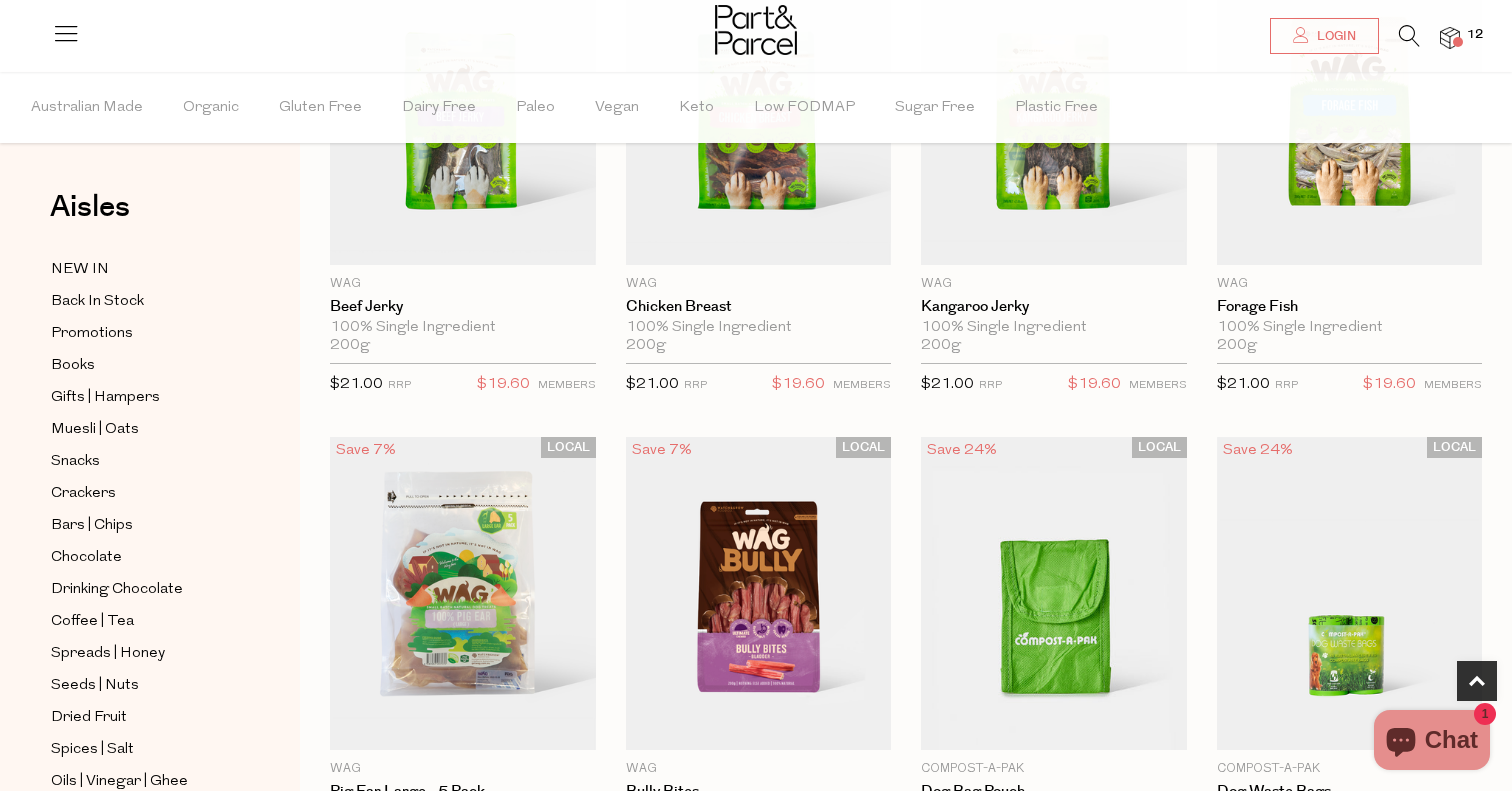 click on "12" at bounding box center [1475, 35] 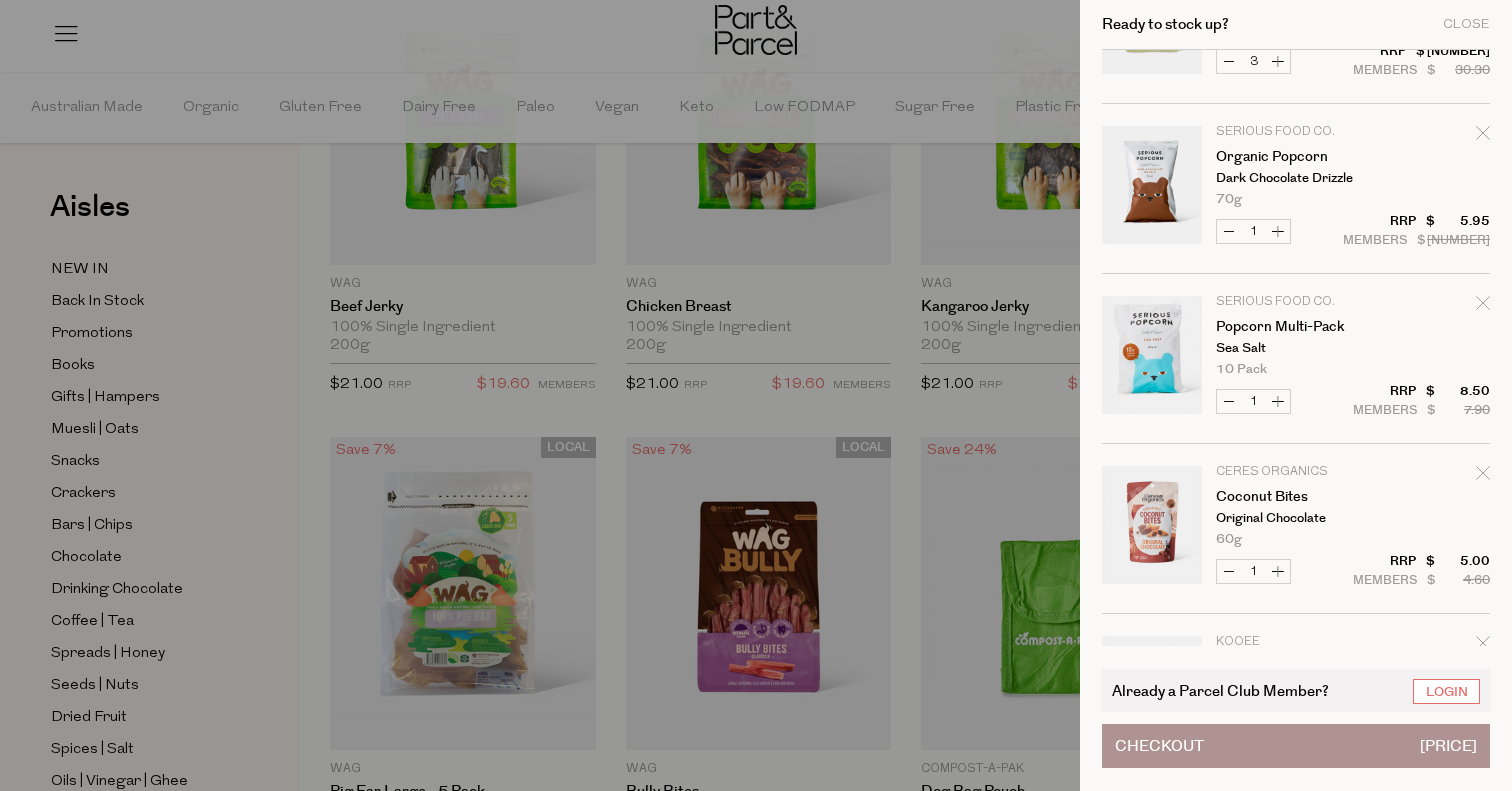 scroll, scrollTop: 620, scrollLeft: 0, axis: vertical 